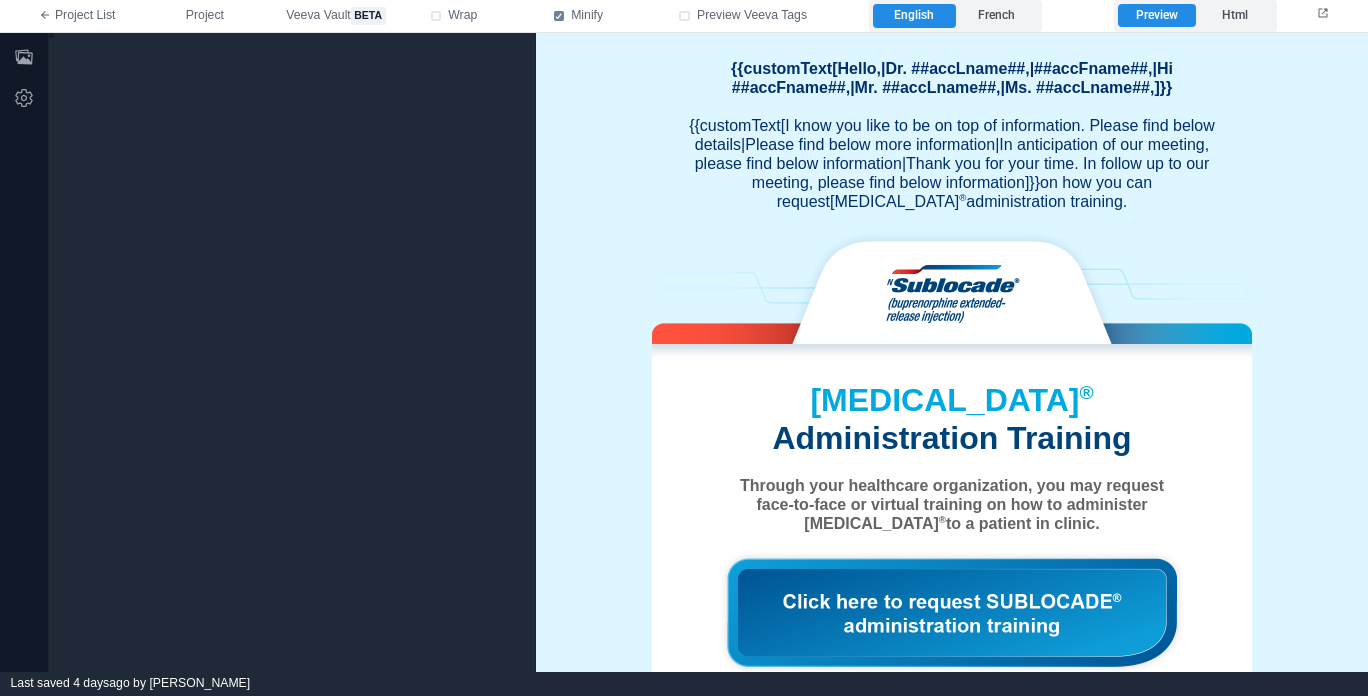 scroll, scrollTop: 0, scrollLeft: 0, axis: both 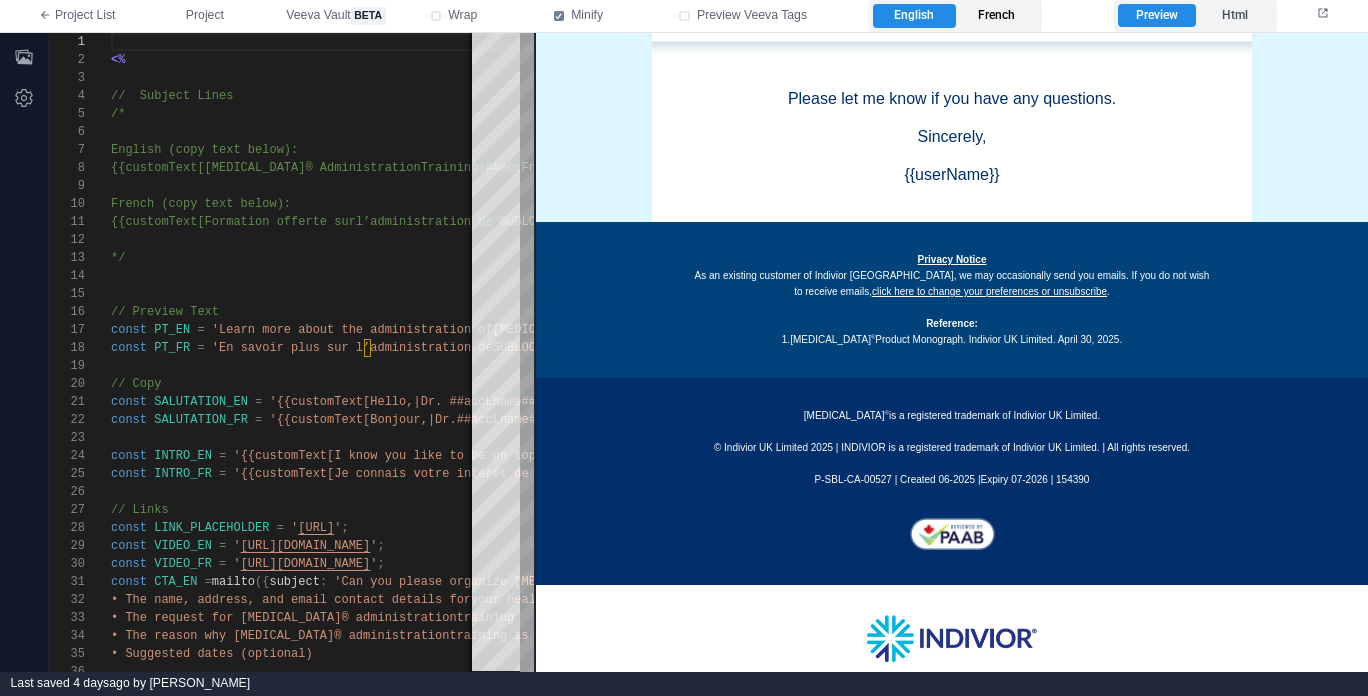 click on "French" at bounding box center [997, 16] 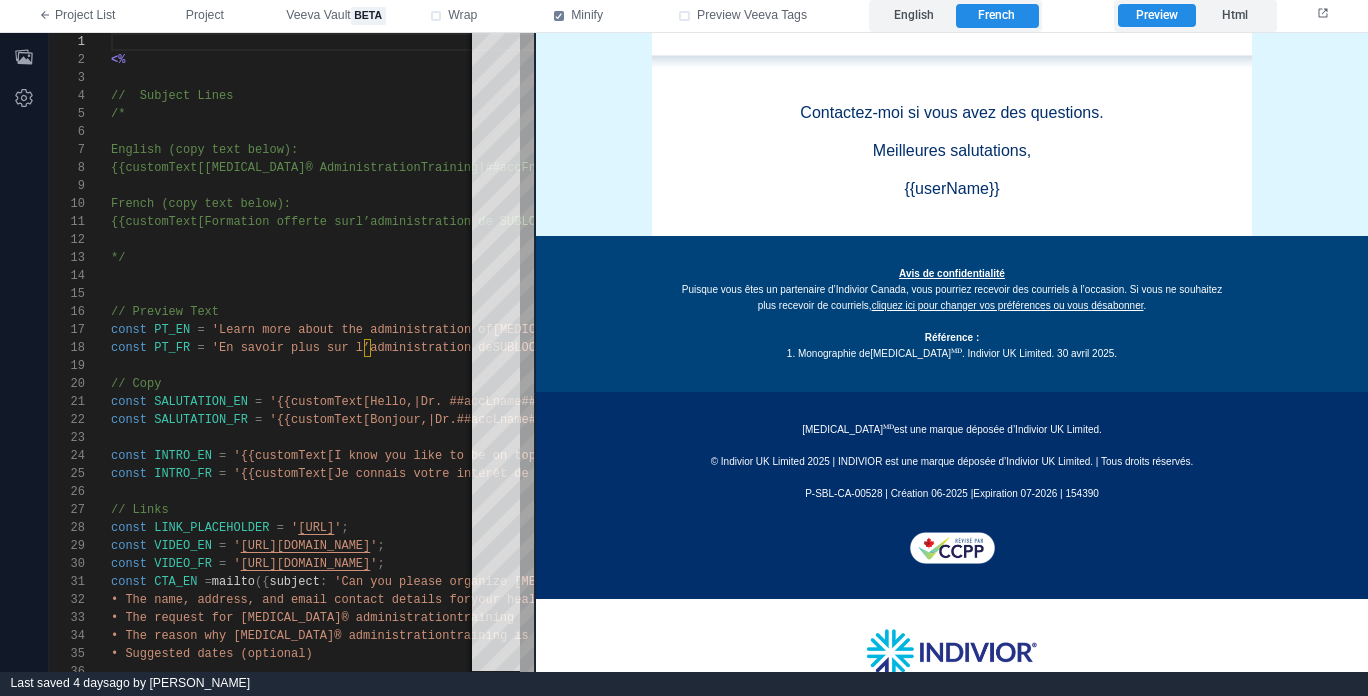 scroll, scrollTop: 1633, scrollLeft: 0, axis: vertical 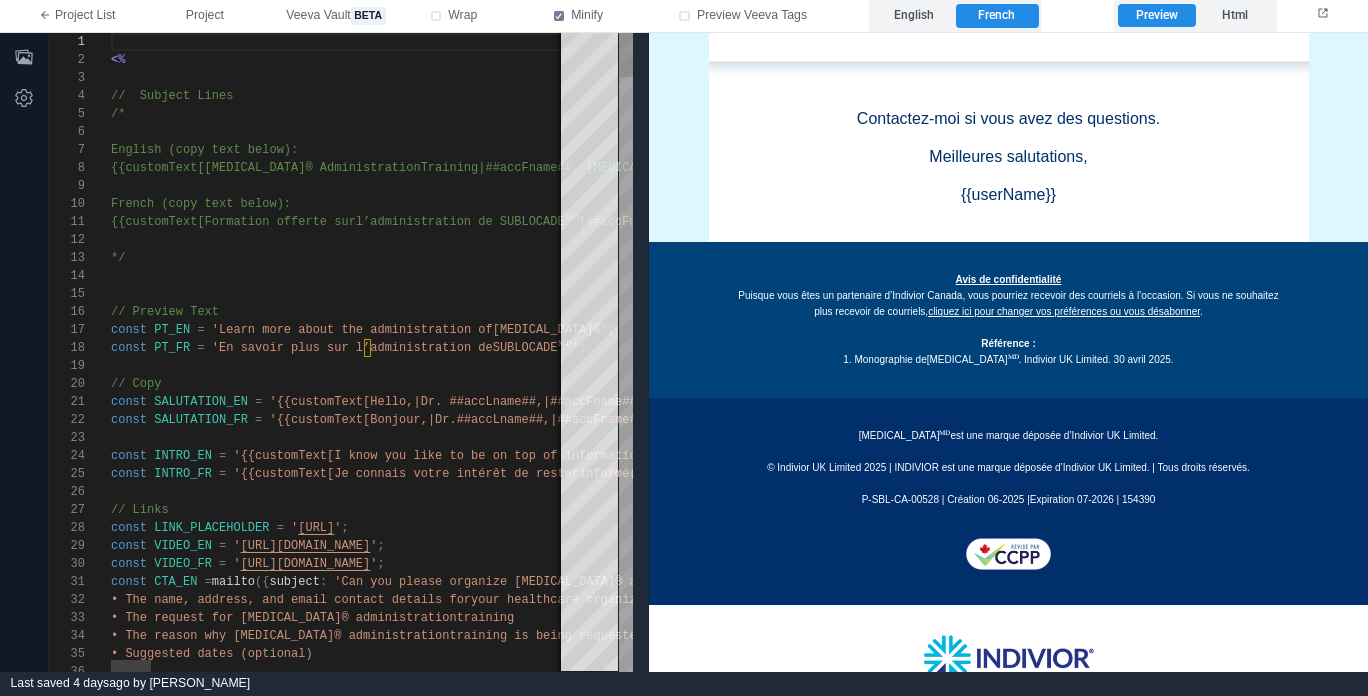 drag, startPoint x: 536, startPoint y: 329, endPoint x: 640, endPoint y: 350, distance: 106.09901 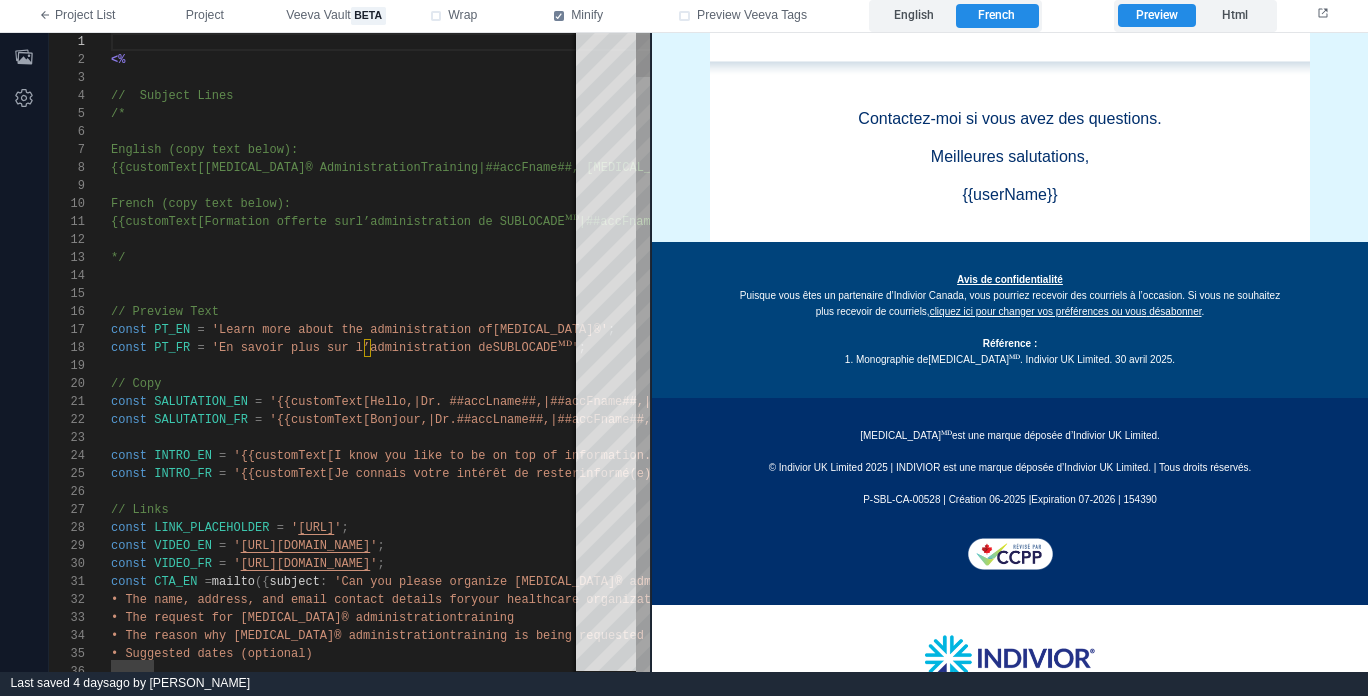 click on "1 2 3 4 5 6 7 8 9 10 11 12 13 14 15 16 17 18 19 20 21 22 23 24 25 26 27 28 29 30 31 32 33 34 35 36 <% //  Subject Lines /* English (copy text below): {{customText[SUBLOCADE® Administration  Training|##accFname##, SUBLOCADE® Administration  Training|Dr. ##accLname##, SUBLOCADE®  Administration Training|Mr. ##accLname##,  SUBLOCADE® Administration Training|Ms.  ##accLname##, SUBLOCADE® Administration  Training]}} French (copy text below): {{customText[Formation offerte sur  l’administration de SUBLOCADEᴹᴰ|##accFname##,  Formation offerte sur l’administration de  SUBLOCADEᴹᴰ|Dr. ##accLname##, Formation offerte  sur l’administration de SUBLOCADEᴹᴰ|M.  ##accLname##, Formation offerte sur  l’administration de SUBLOCADEᴹᴰ|Mᵐᵉ ##accLname##,  Formation offerte sur l’administration de  SUBLOCADEᴹᴰ]}} */ // Preview Text const   PT_EN   =   'Learn more about the administration of  SUBLOCADE®' ; const   PT_FR   =" at bounding box center (349, 352) 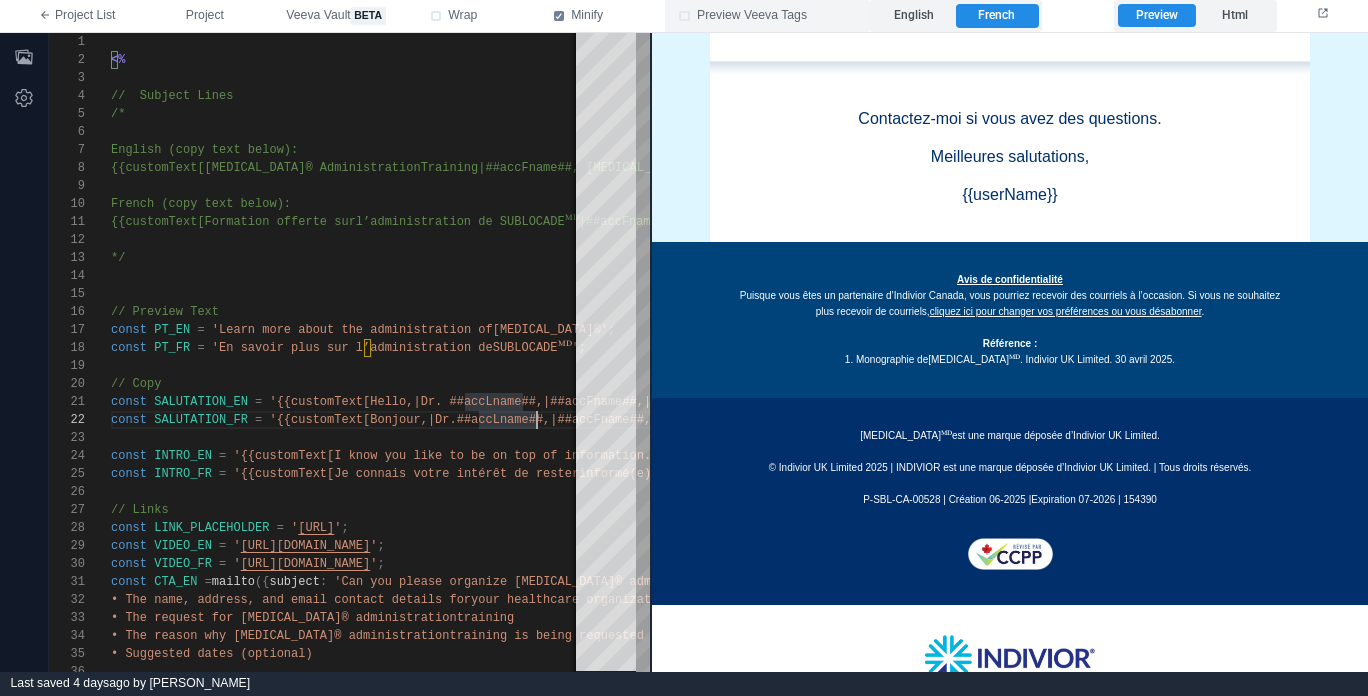 drag, startPoint x: 904, startPoint y: 17, endPoint x: 871, endPoint y: 28, distance: 34.785053 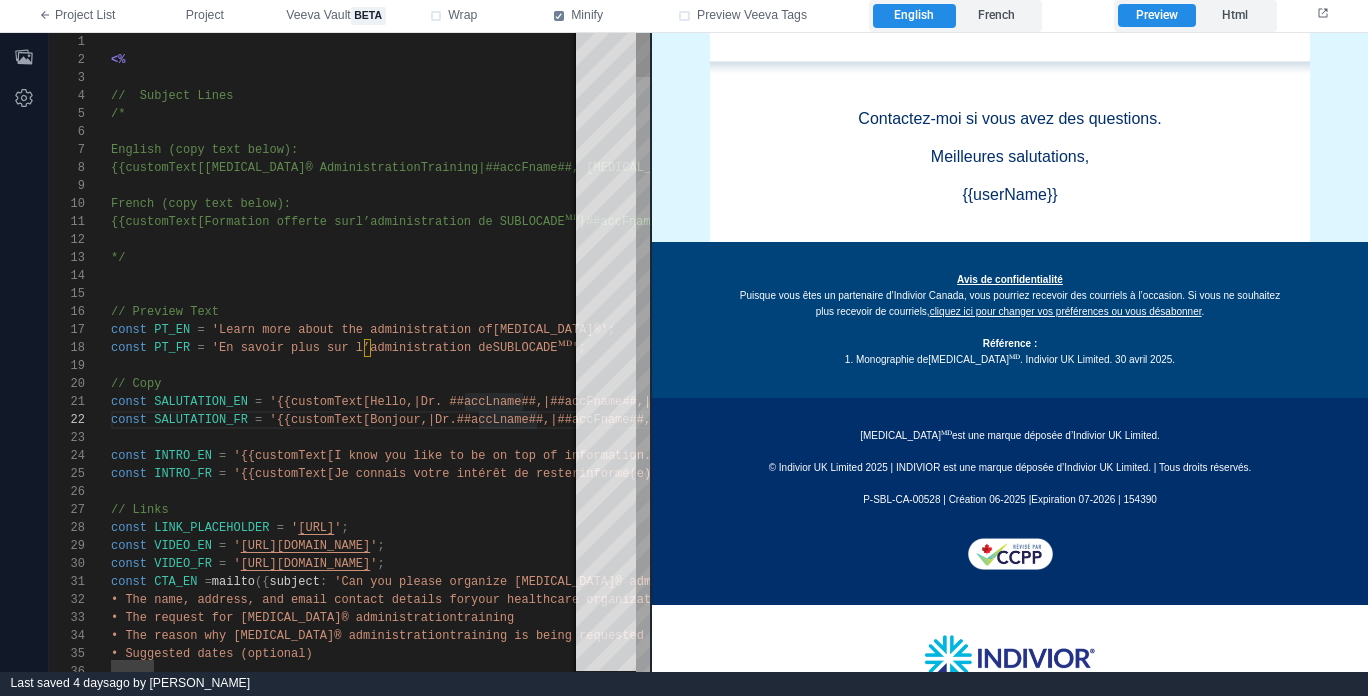 scroll, scrollTop: 1482, scrollLeft: 0, axis: vertical 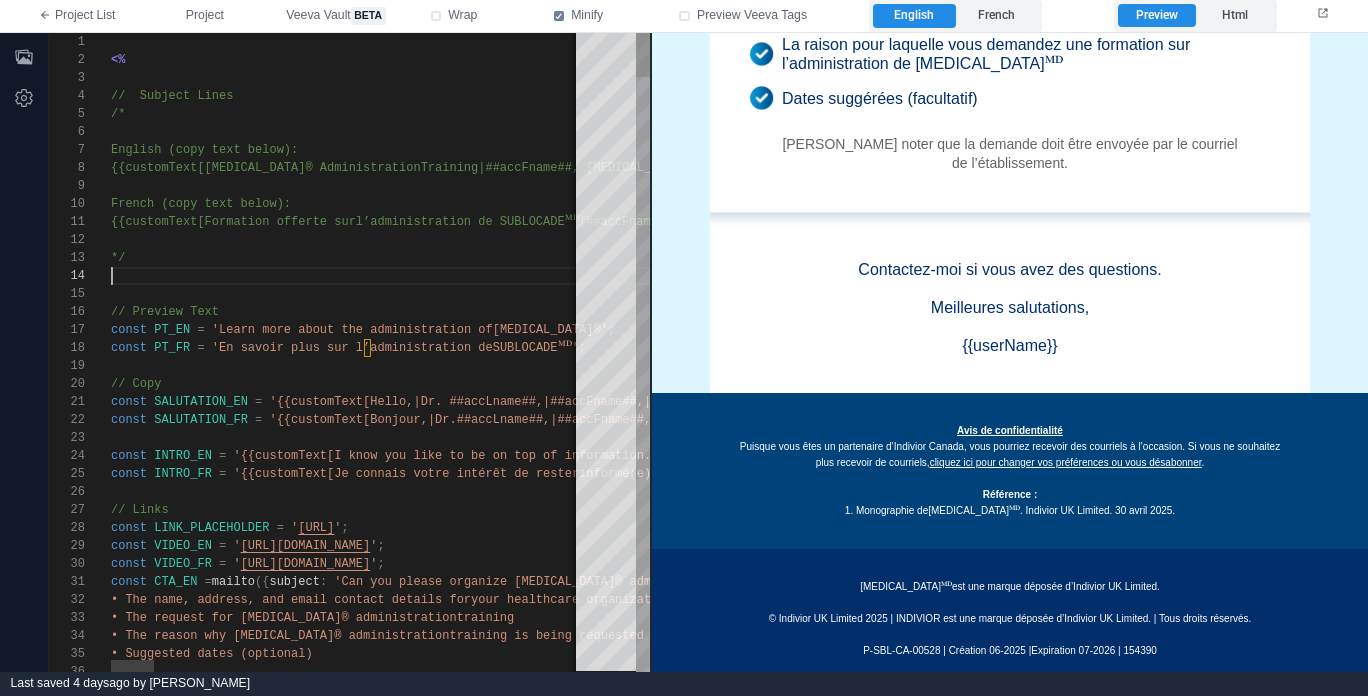 click at bounding box center (2697, 276) 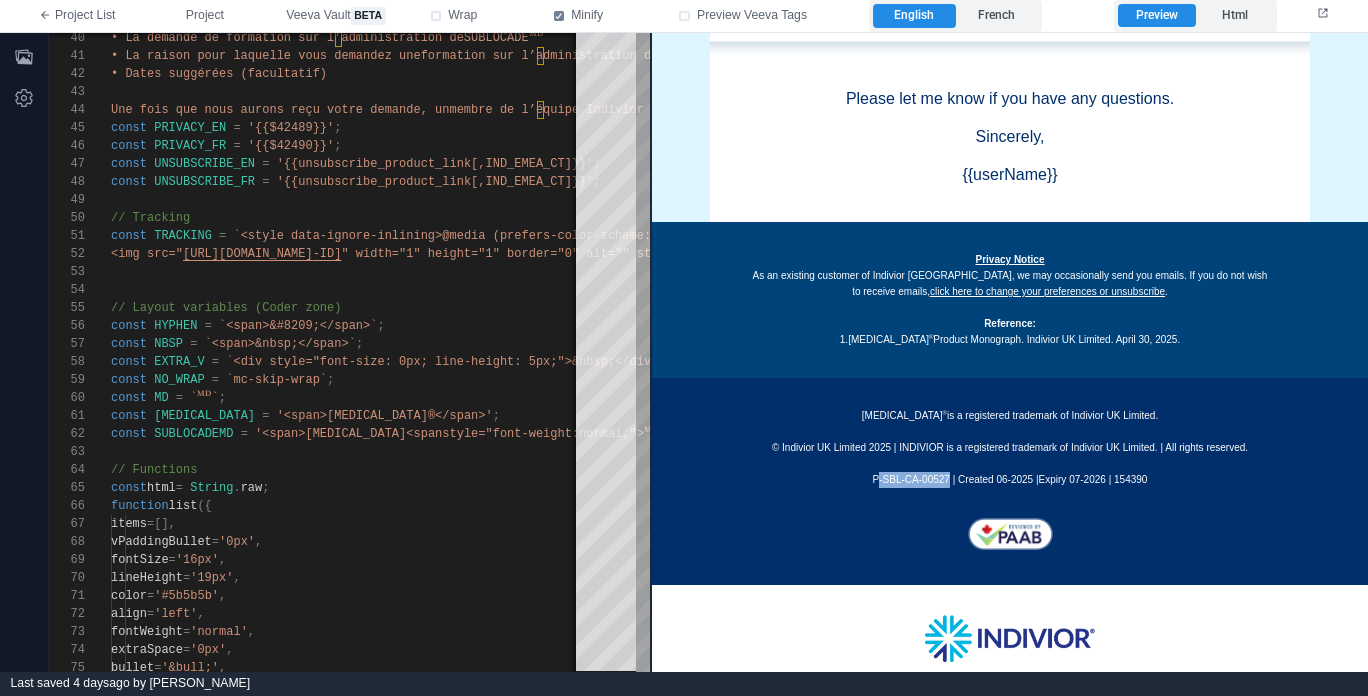 drag, startPoint x: 947, startPoint y: 476, endPoint x: 872, endPoint y: 480, distance: 75.10659 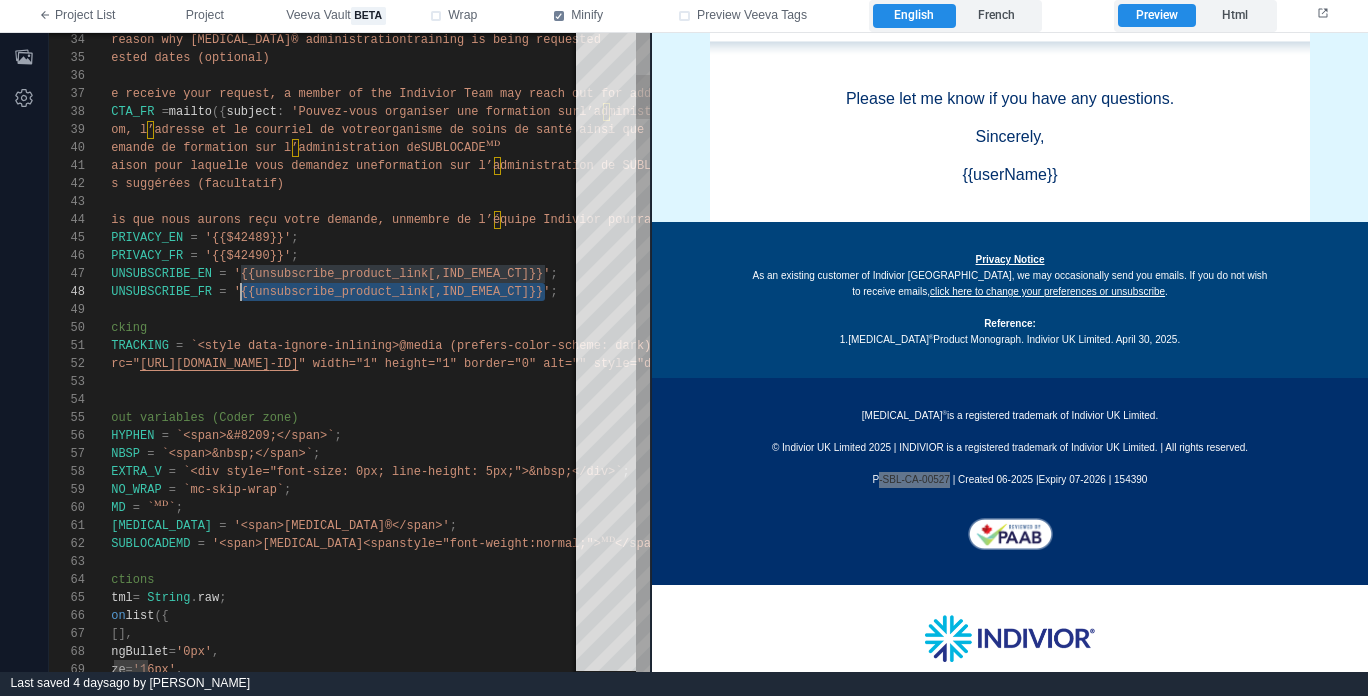 drag, startPoint x: 545, startPoint y: 292, endPoint x: 240, endPoint y: 291, distance: 305.00165 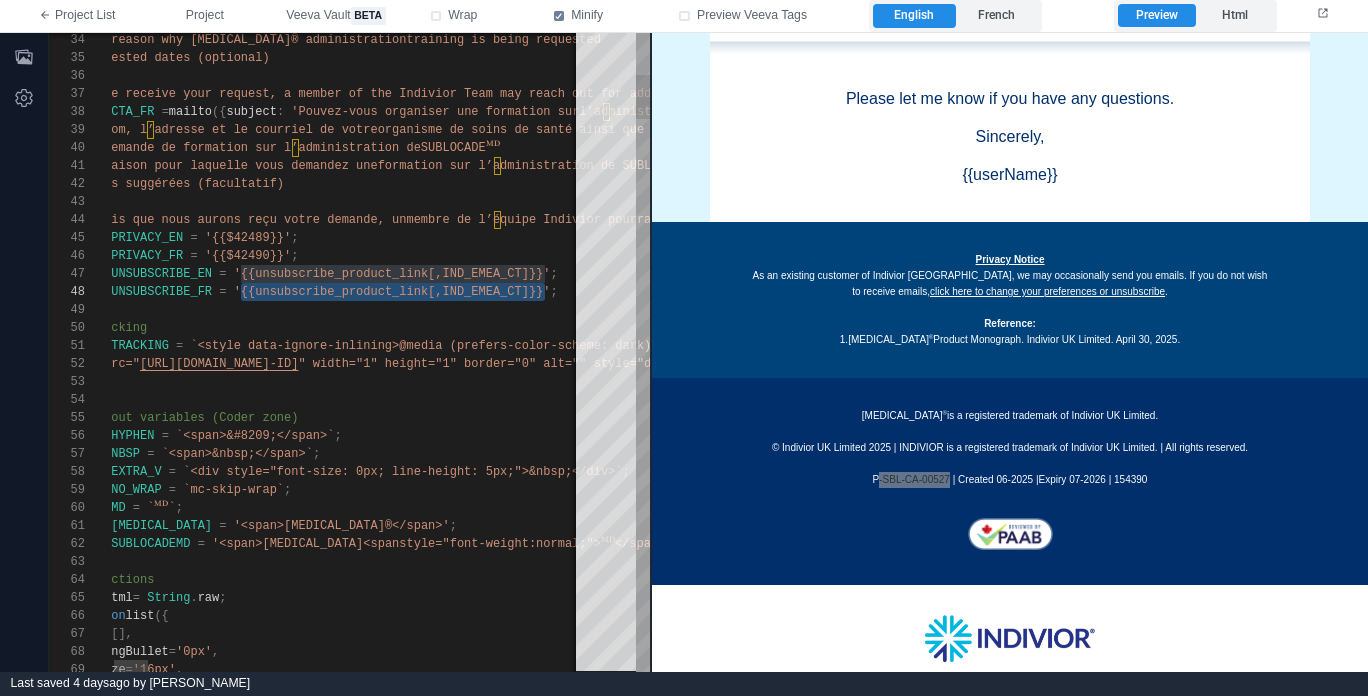 paste 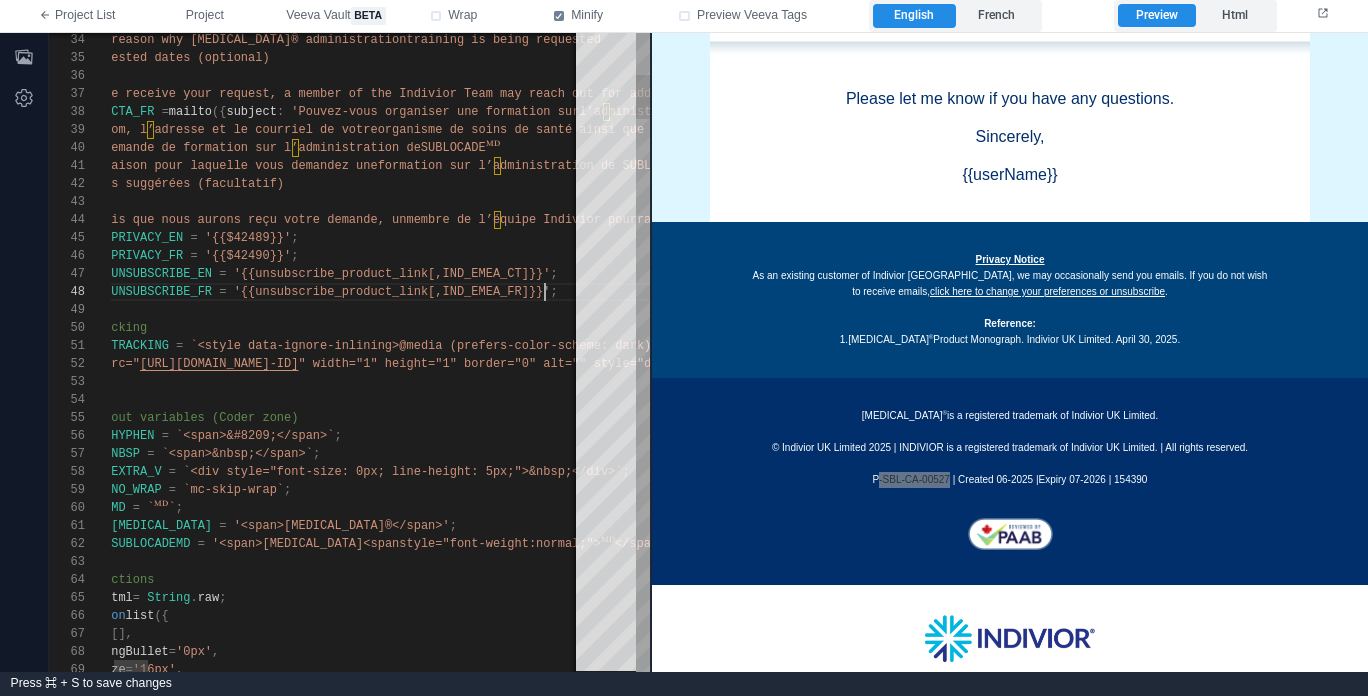 scroll, scrollTop: 72, scrollLeft: 477, axis: both 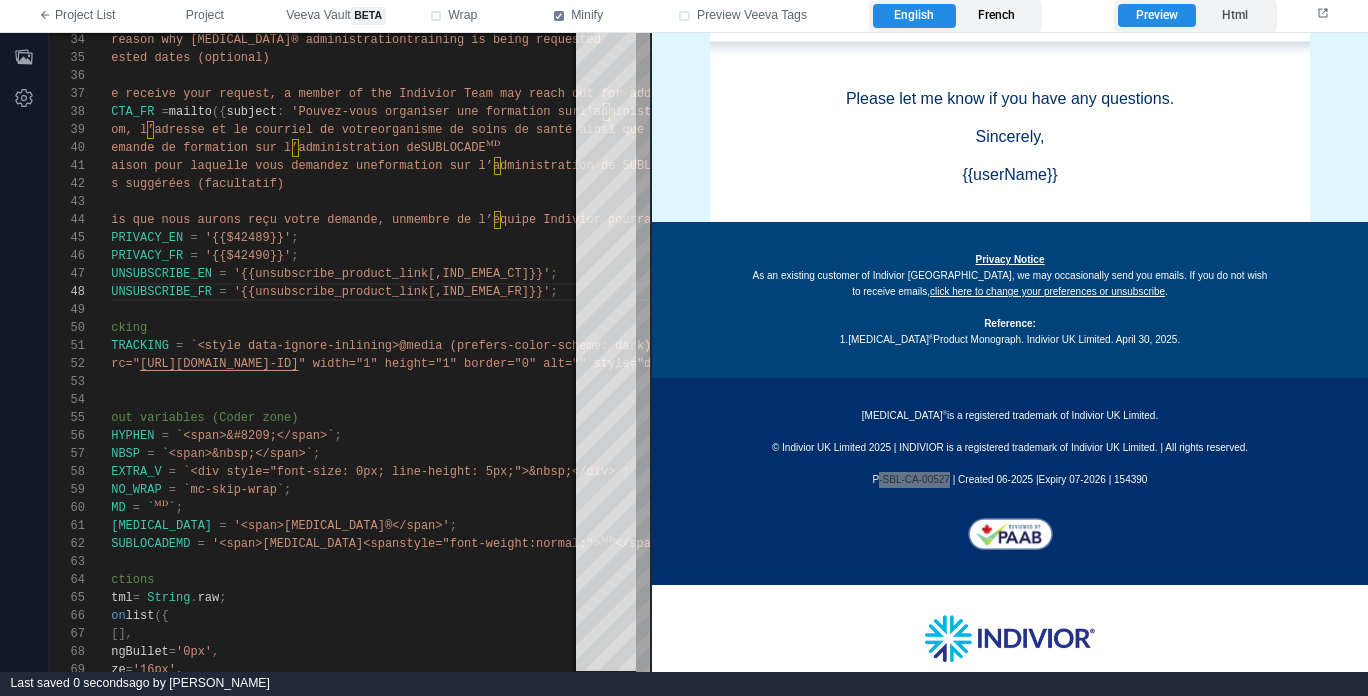 click on "French" at bounding box center [997, 16] 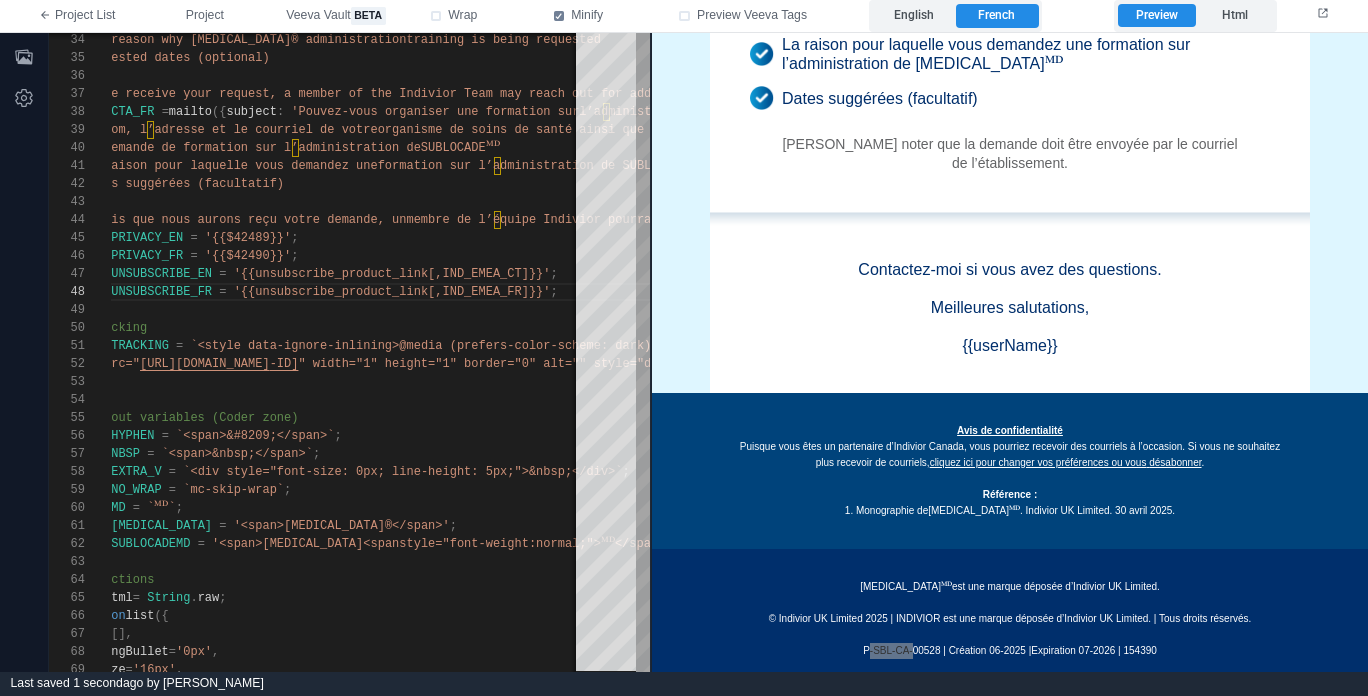 scroll, scrollTop: 1633, scrollLeft: 0, axis: vertical 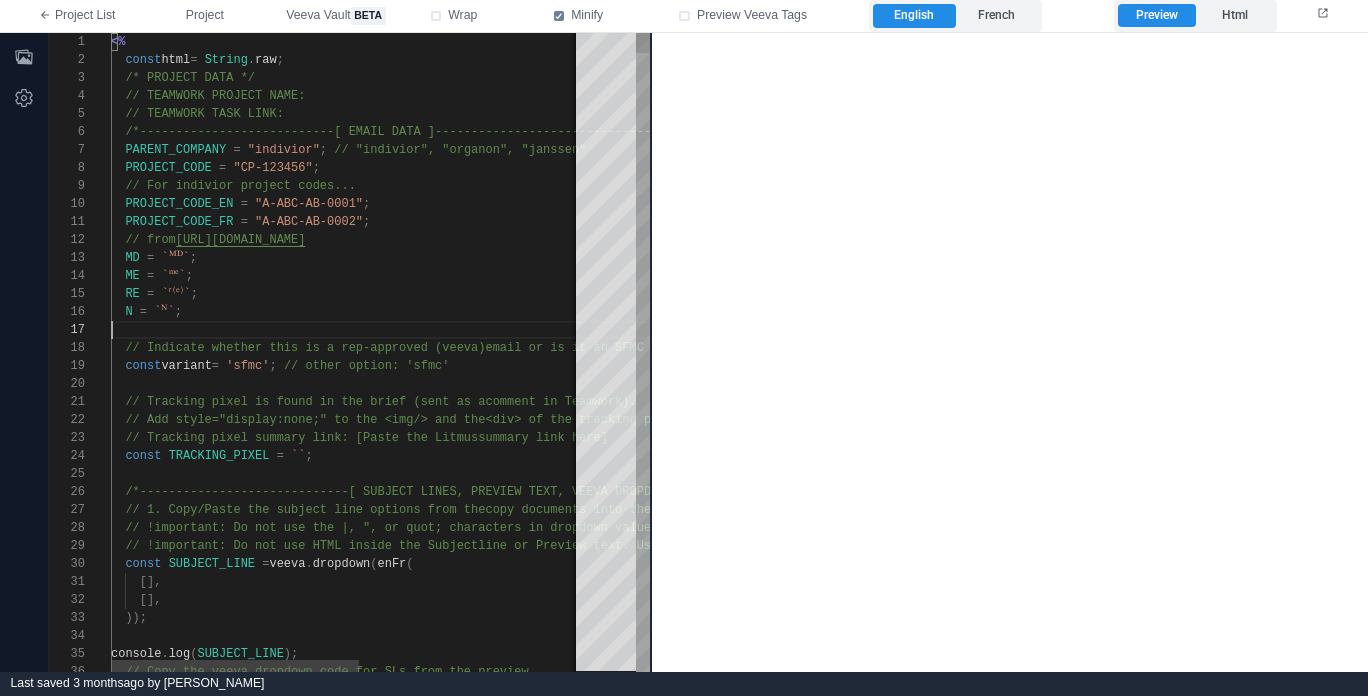 click at bounding box center [559, 330] 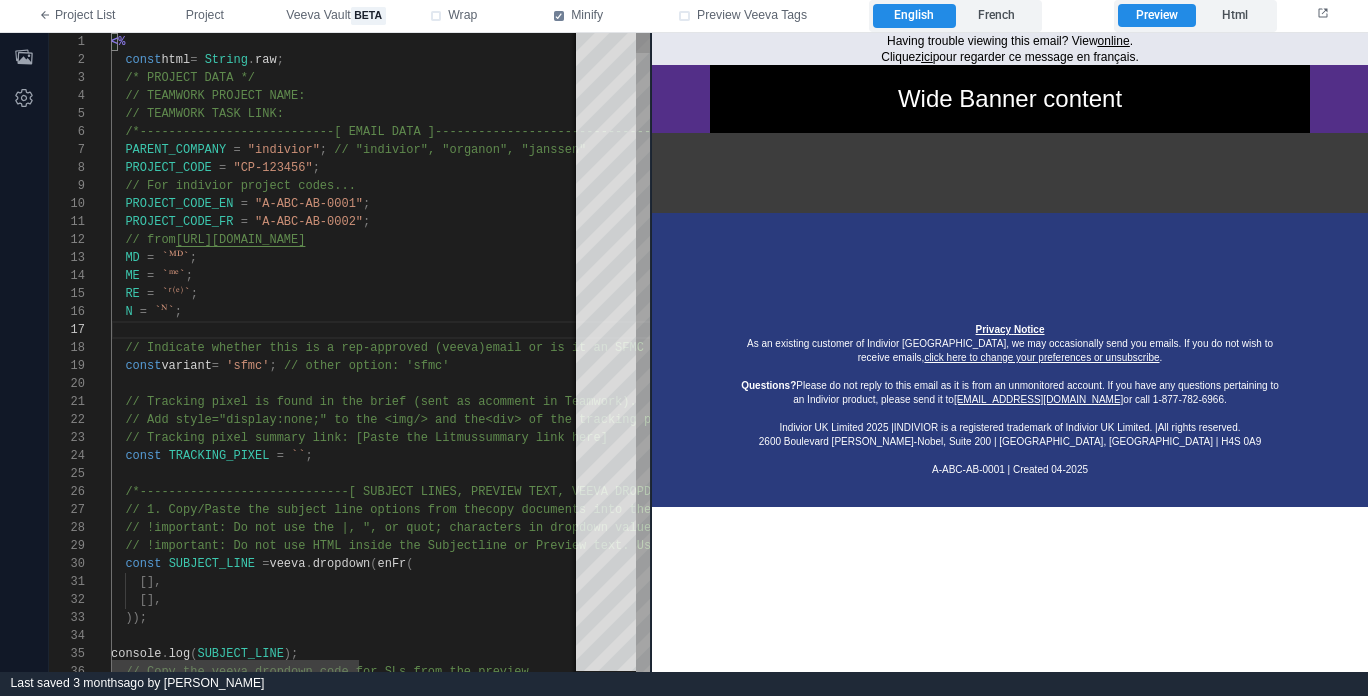 click on "N   =   `ᴺ` ;" at bounding box center [559, 312] 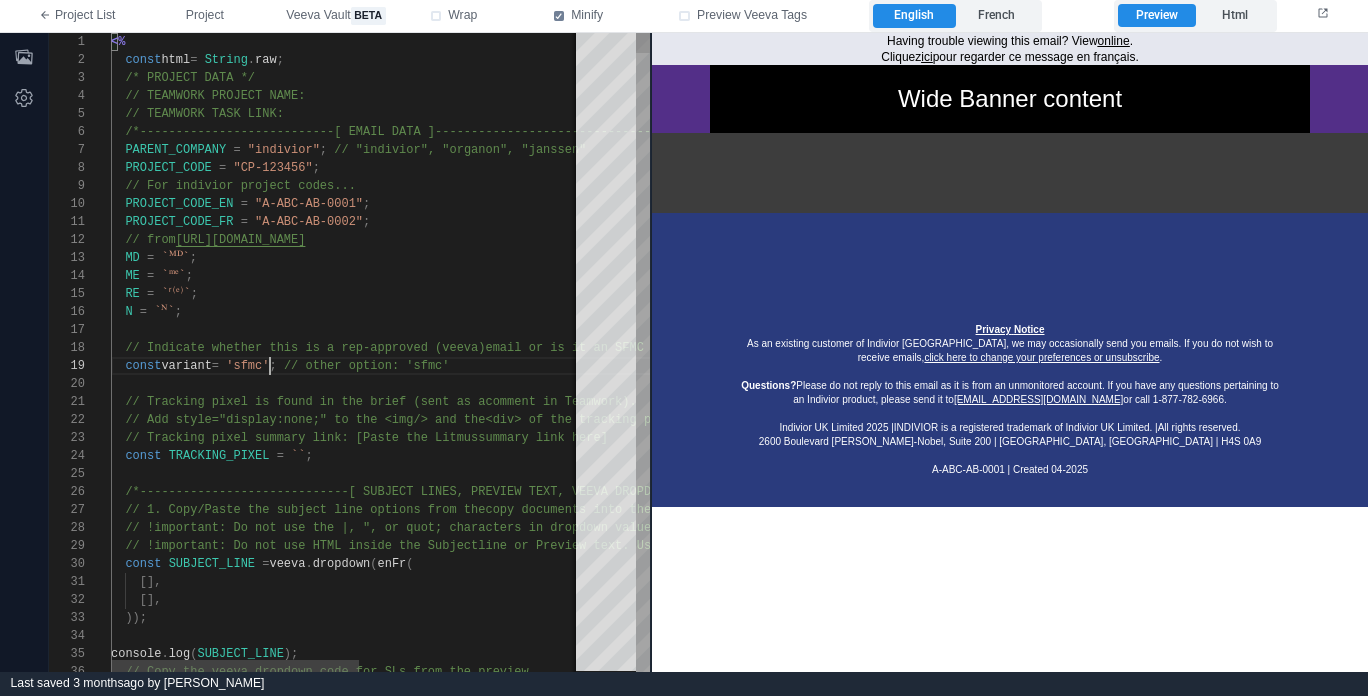 click on "<%    const  html  =   String . raw ;    /* PROJECT DATA */    // TEAMWORK PROJECT NAME:    // TEAMWORK TASK LINK:     /*---------------------------[ EMAIL DATA ]------- ------------------------*/    PARENT_COMPANY   =   "indivior" ;   // "indivior", "organon", "janssen"    PROJECT_CODE   =   "CP-123456" ;    // For indivior project codes...    PROJECT_CODE_EN   =   "A-ABC-AB-0001" ;    PROJECT_CODE_FR   =   "A-ABC-AB-0002" ;    // from  https://lingojam.com/TinyTextGenerator    MD   =   `ᴹᴰ` ;    ME   =   `ᵐᵉ` ;    RE   =   `ʳ⁽ᵉ⁾` ;    N   =   `ᴺ` ;    // Indicate whether this is a rep-approved (veeva)  email or is it an SFMC email (0 or 1) as the inde x    const  variant  =   'sfmc' ;   // other option: 'sfmc'    // Tracking pixel is found in the brief (sent as a  comment in Teamwork).     // Add style="display:none;" to the <img/> and the    summary link here]" at bounding box center (500111, 500033) 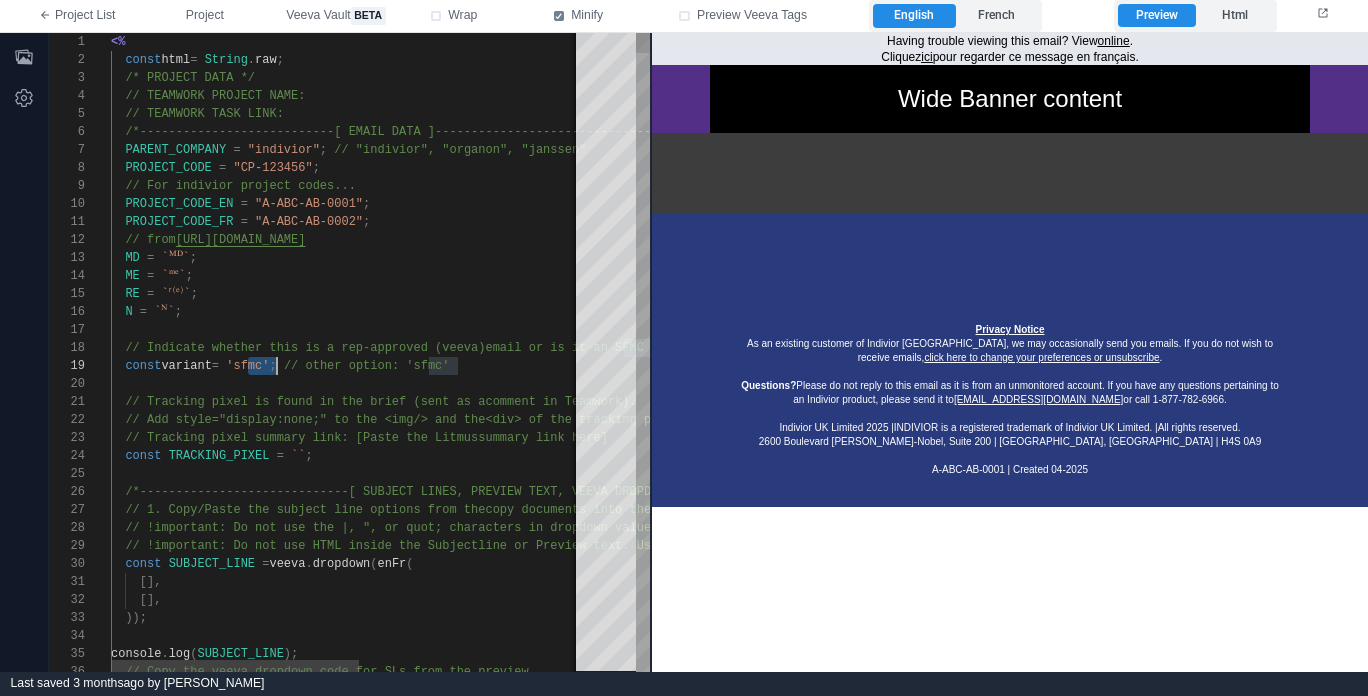 click on "<%    const  html  =   String . raw ;    /* PROJECT DATA */    // TEAMWORK PROJECT NAME:    // TEAMWORK TASK LINK:     /*---------------------------[ EMAIL DATA ]------- ------------------------*/    PARENT_COMPANY   =   "indivior" ;   // "indivior", "organon", "janssen"    PROJECT_CODE   =   "CP-123456" ;    // For indivior project codes...    PROJECT_CODE_EN   =   "A-ABC-AB-0001" ;    PROJECT_CODE_FR   =   "A-ABC-AB-0002" ;    // from  https://lingojam.com/TinyTextGenerator    MD   =   `ᴹᴰ` ;    ME   =   `ᵐᵉ` ;    RE   =   `ʳ⁽ᵉ⁾` ;    N   =   `ᴺ` ;    // Indicate whether this is a rep-approved (veeva)  email or is it an SFMC email (0 or 1) as the inde x    const  variant  =   'sfmc' ;   // other option: 'sfmc'    // Tracking pixel is found in the brief (sent as a  comment in Teamwork).     // Add style="display:none;" to the <img/> and the    summary link here]" at bounding box center (500111, 500033) 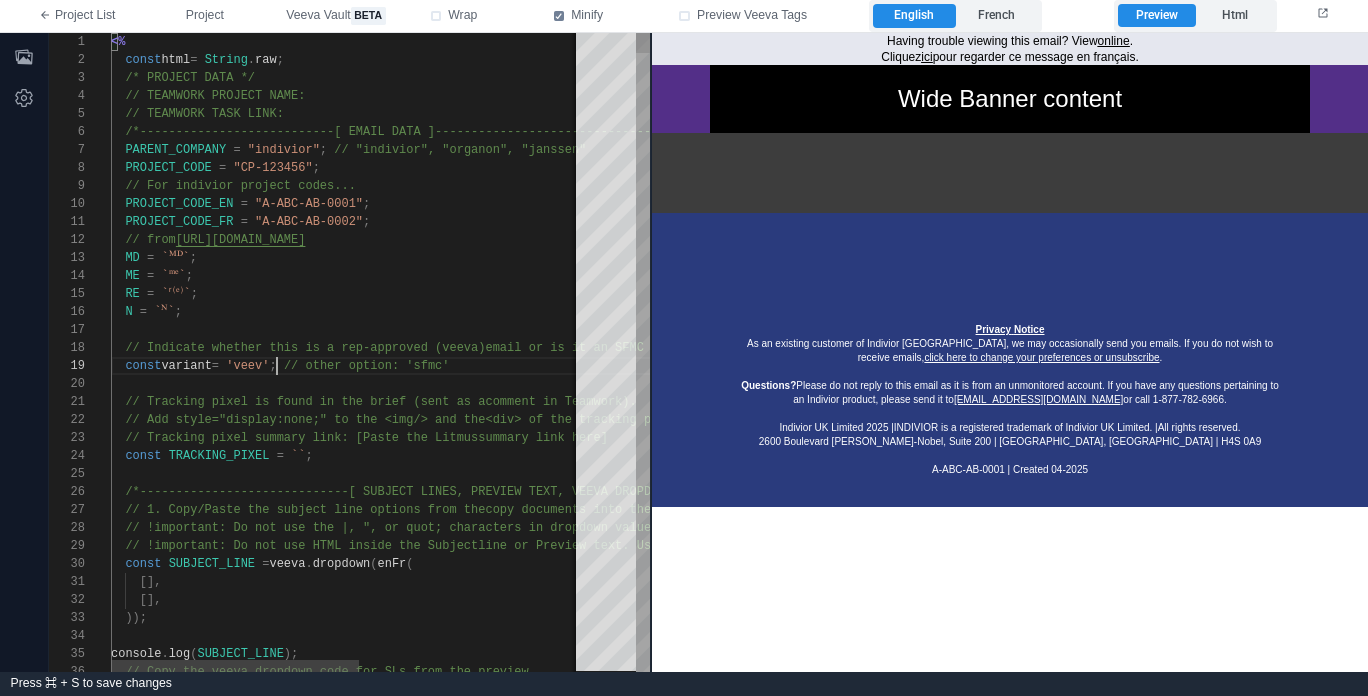 scroll, scrollTop: 144, scrollLeft: 173, axis: both 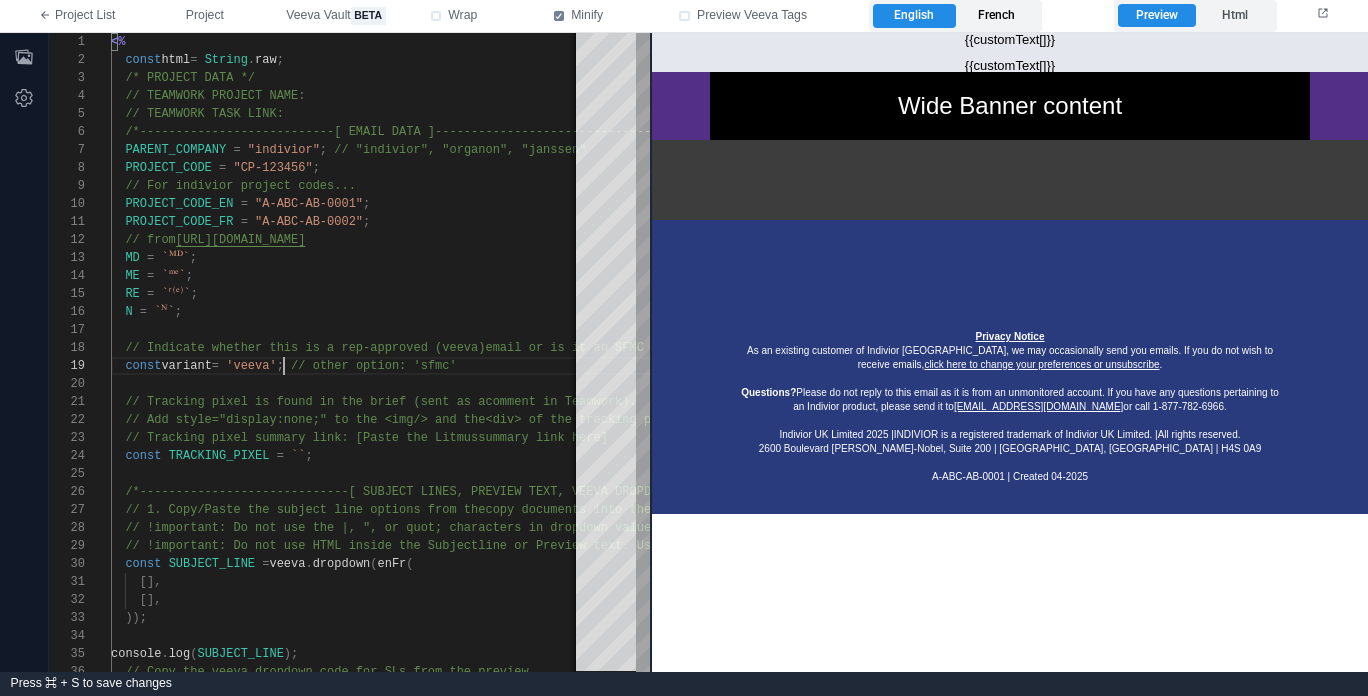 type on "**********" 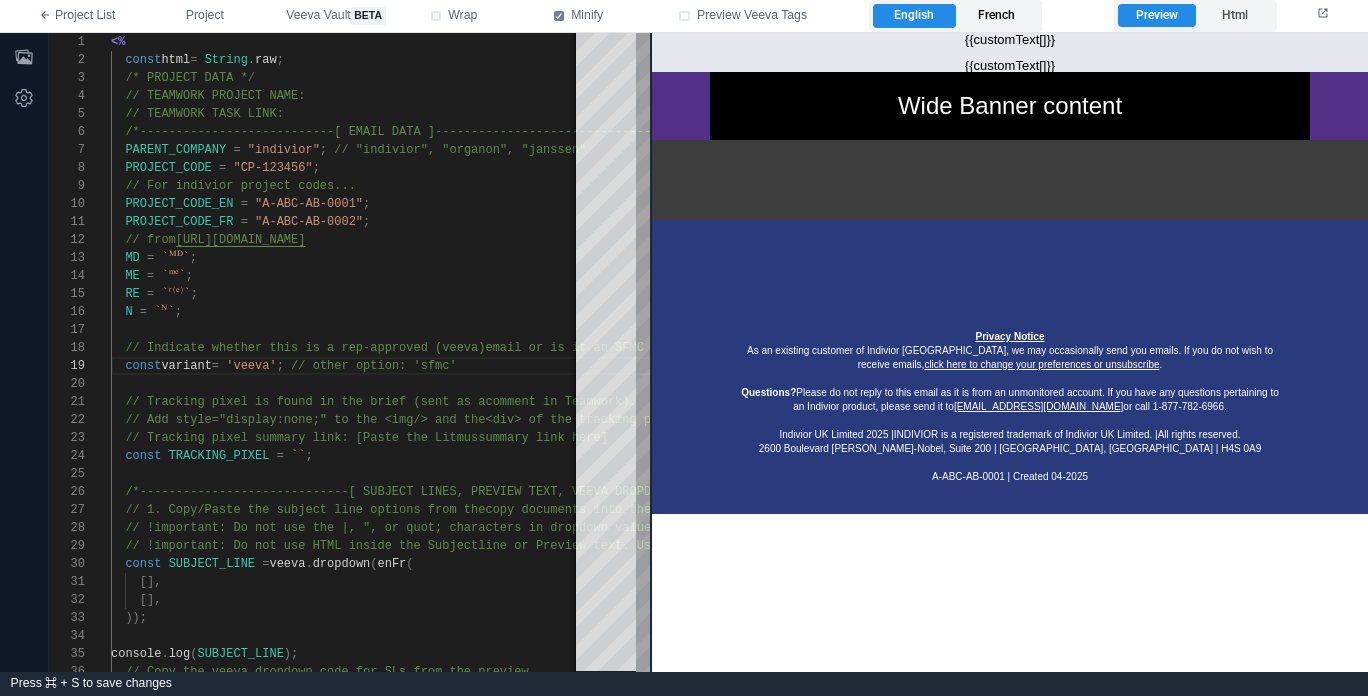 click on "French" at bounding box center [997, 16] 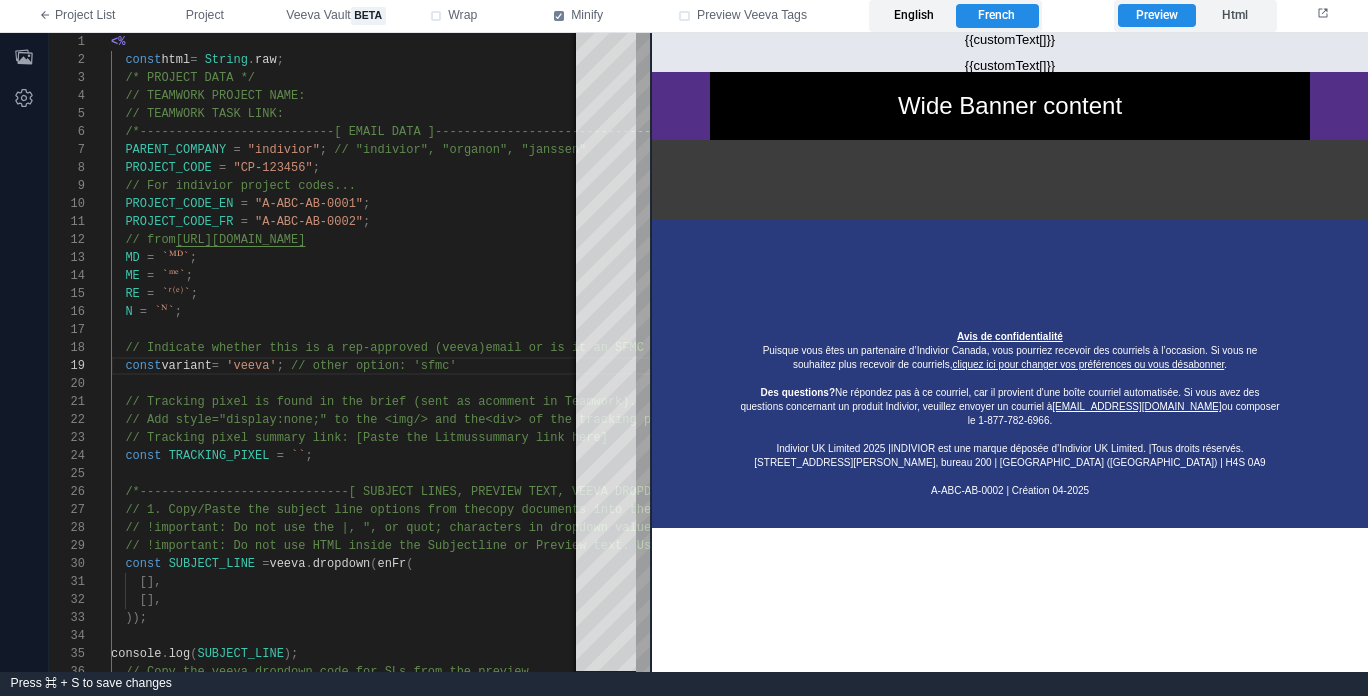 drag, startPoint x: 937, startPoint y: 11, endPoint x: 956, endPoint y: 27, distance: 24.839485 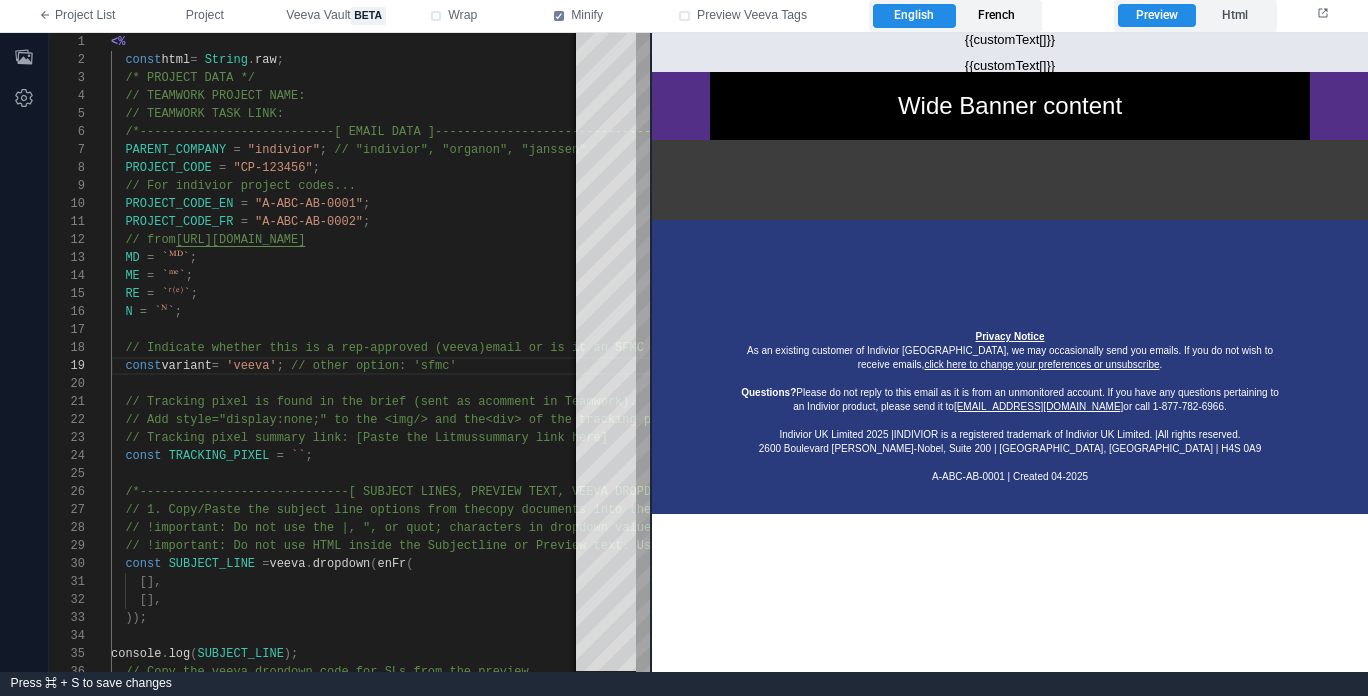 click on "French" at bounding box center [997, 16] 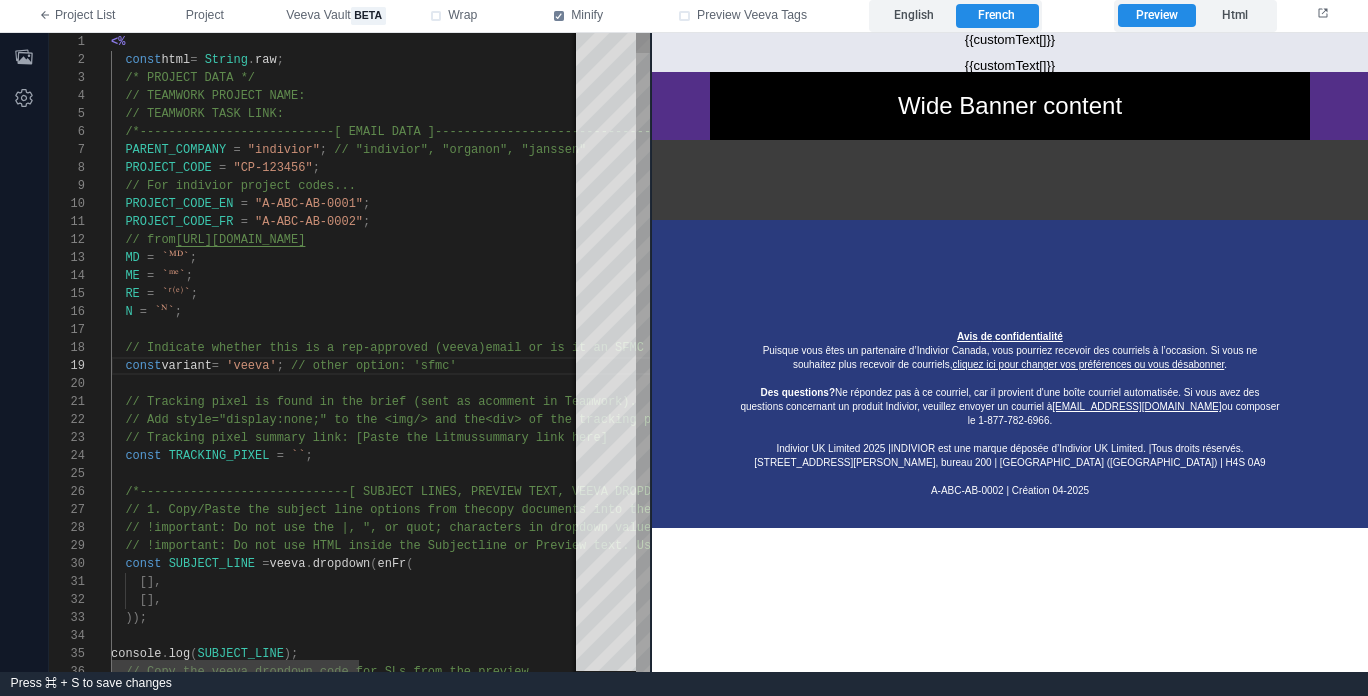 scroll, scrollTop: 90, scrollLeft: 72, axis: both 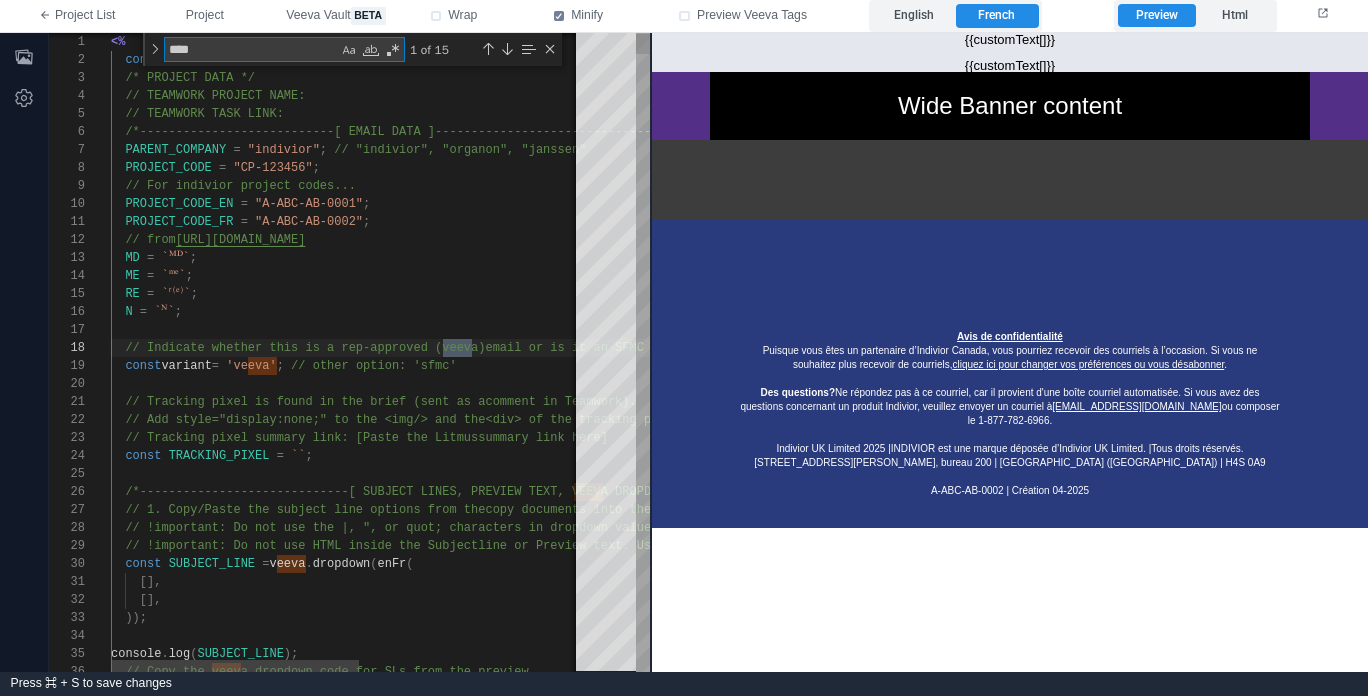 type on "*****" 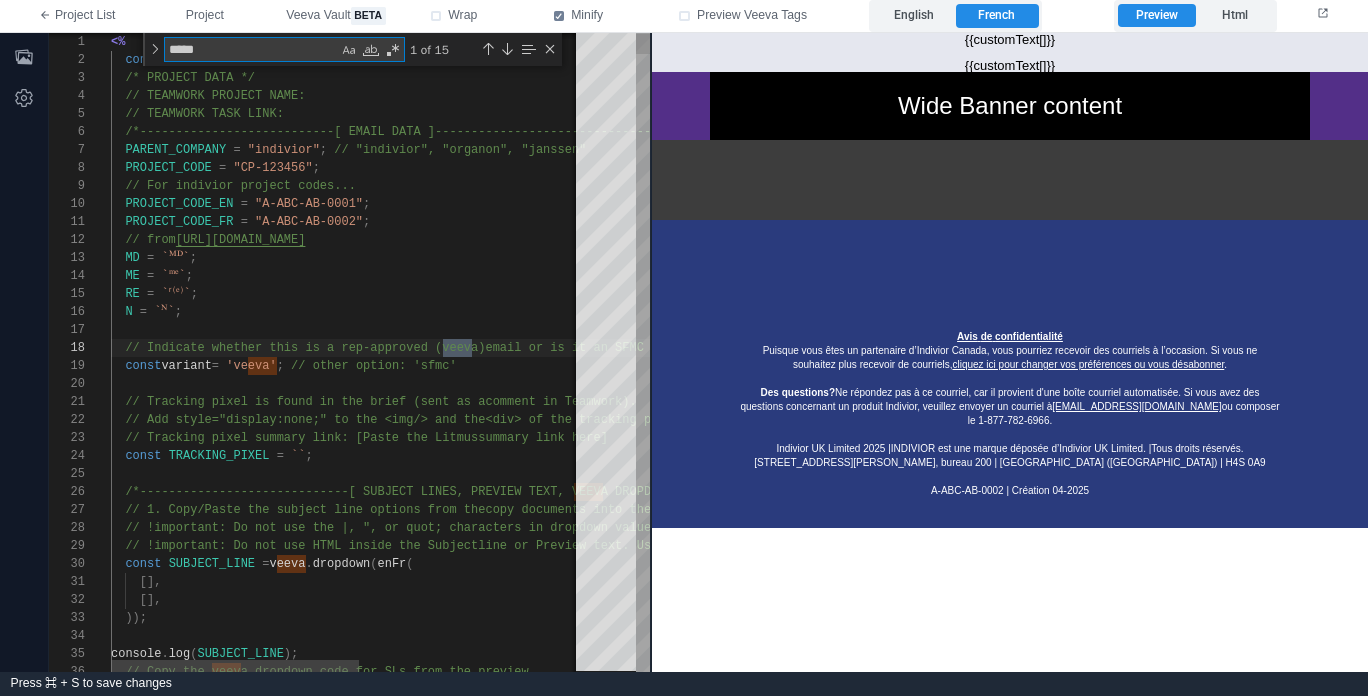 scroll, scrollTop: 90, scrollLeft: 369, axis: both 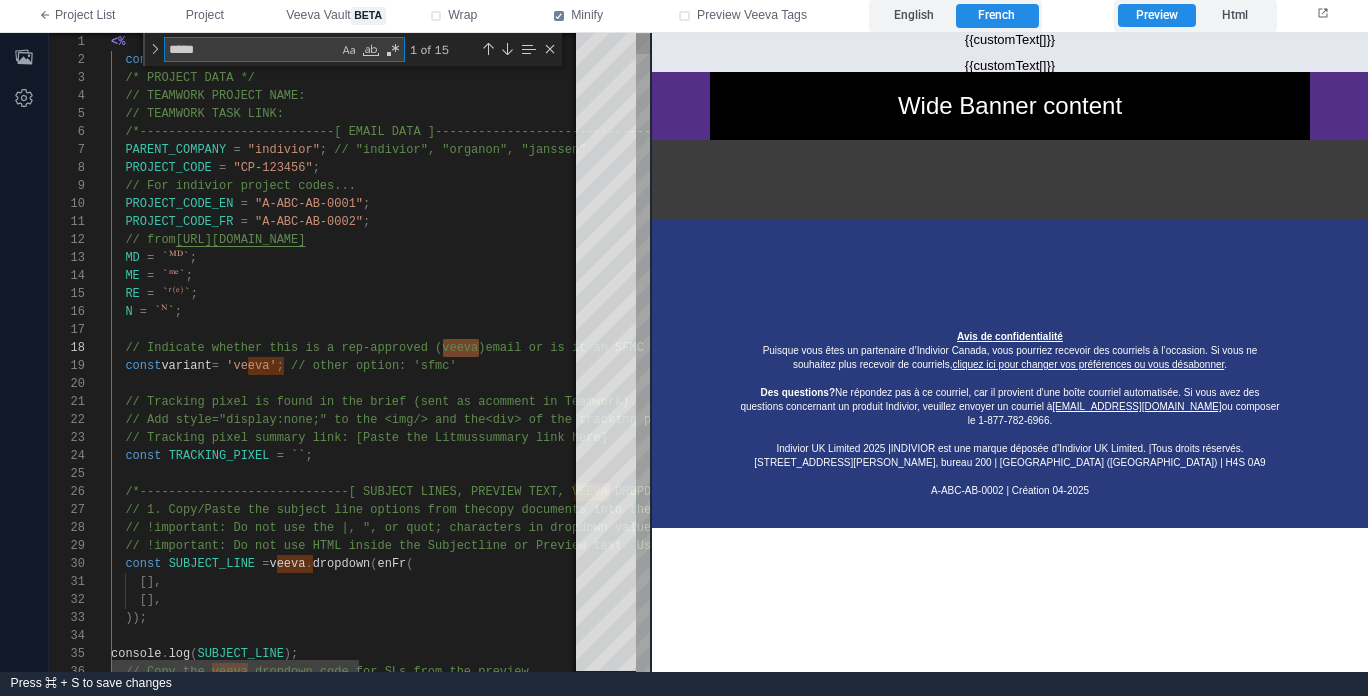 type on "**********" 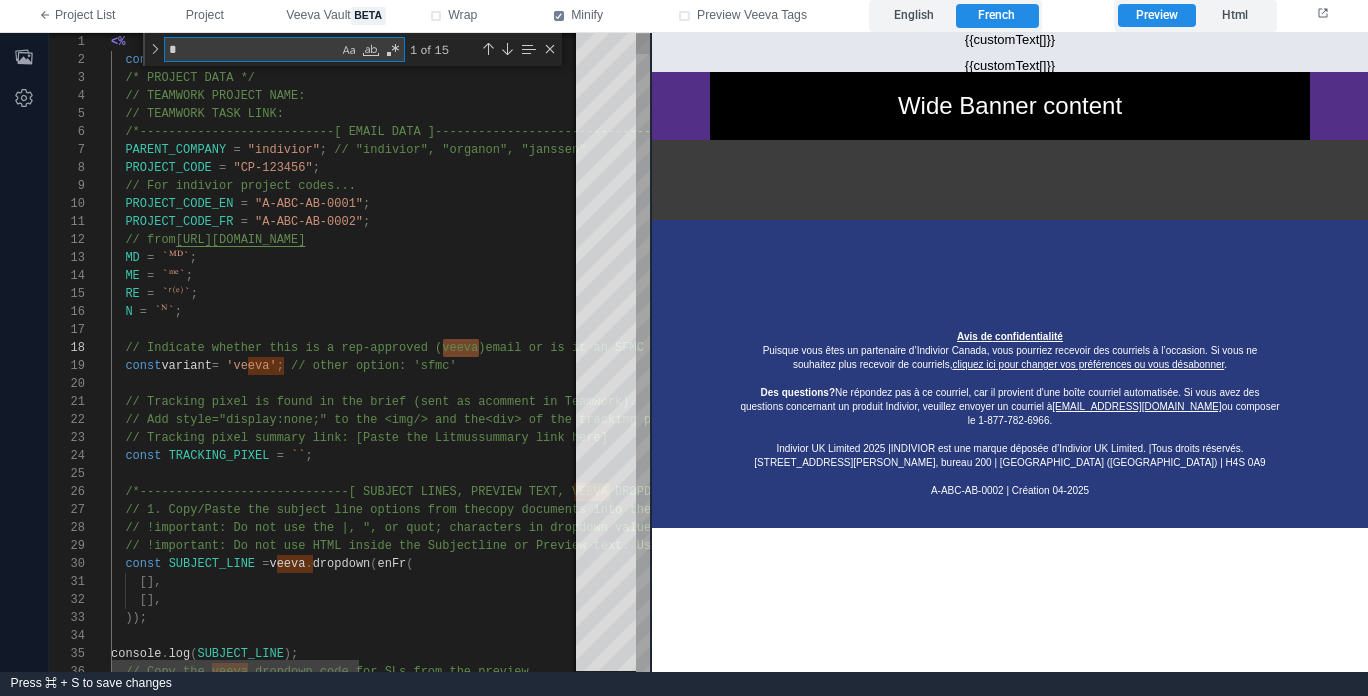 type on "**********" 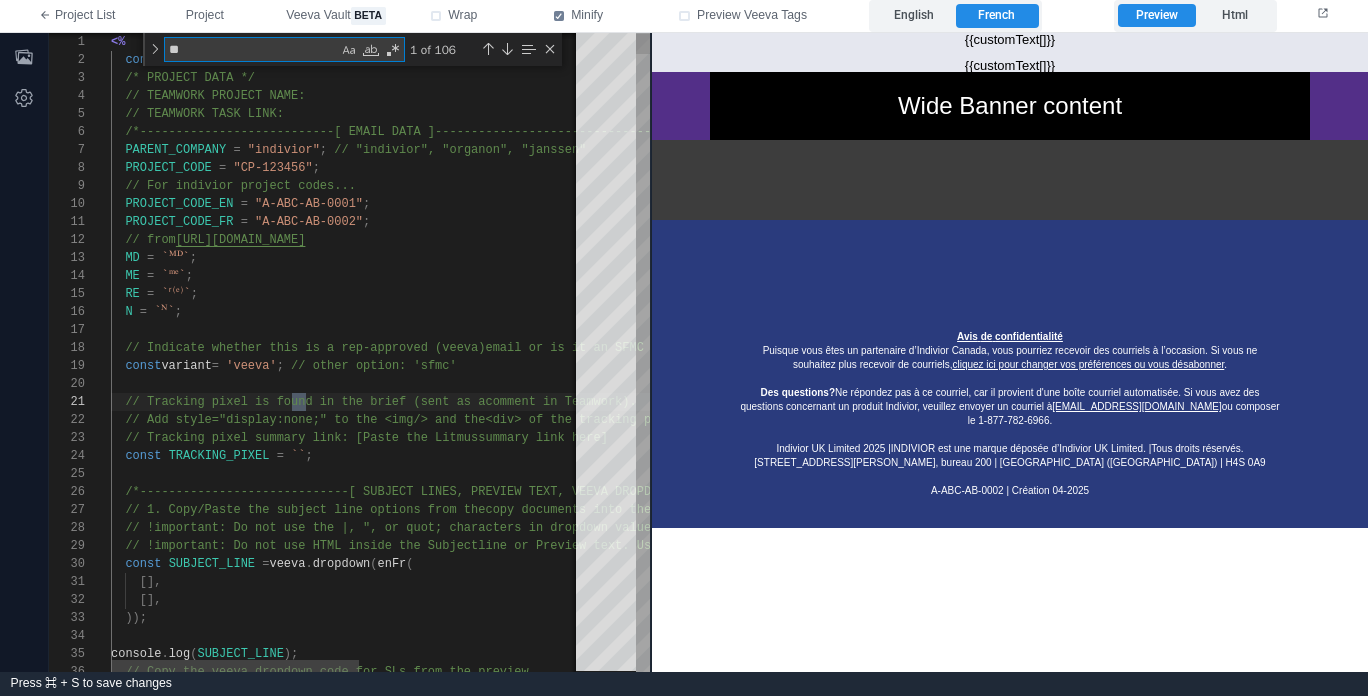 type on "**********" 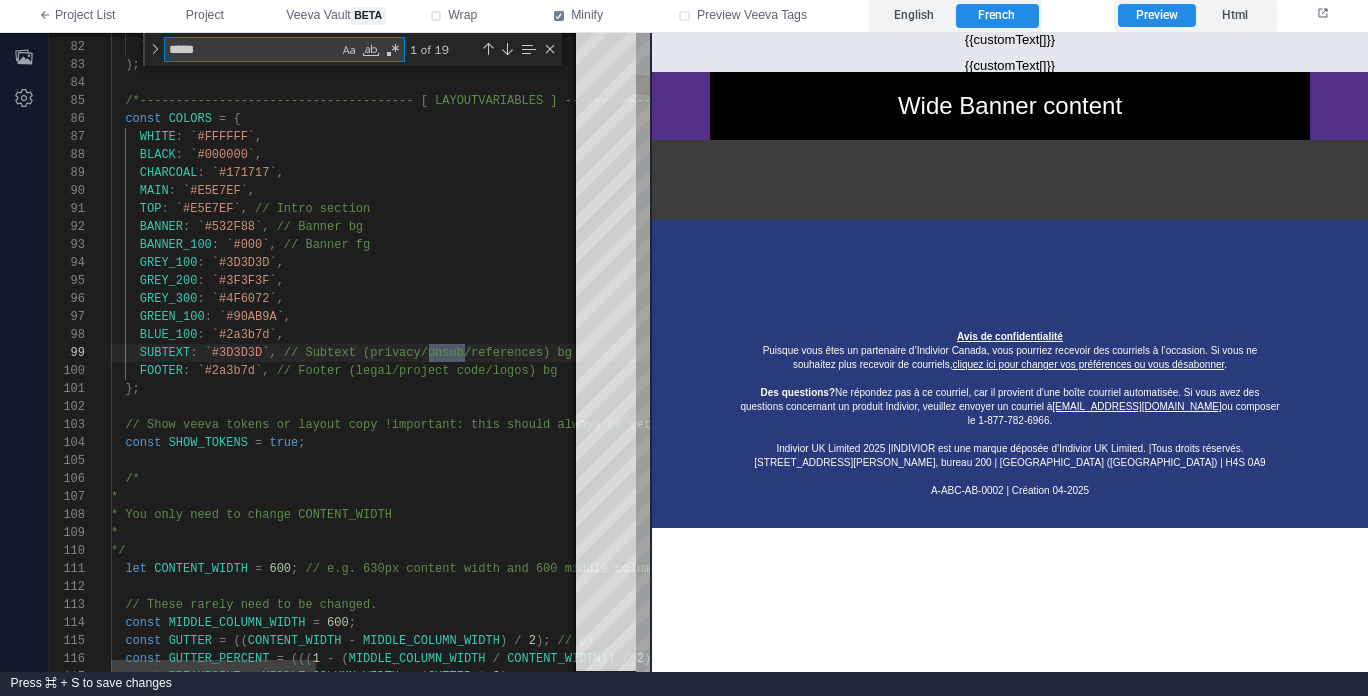 scroll, scrollTop: 180, scrollLeft: 354, axis: both 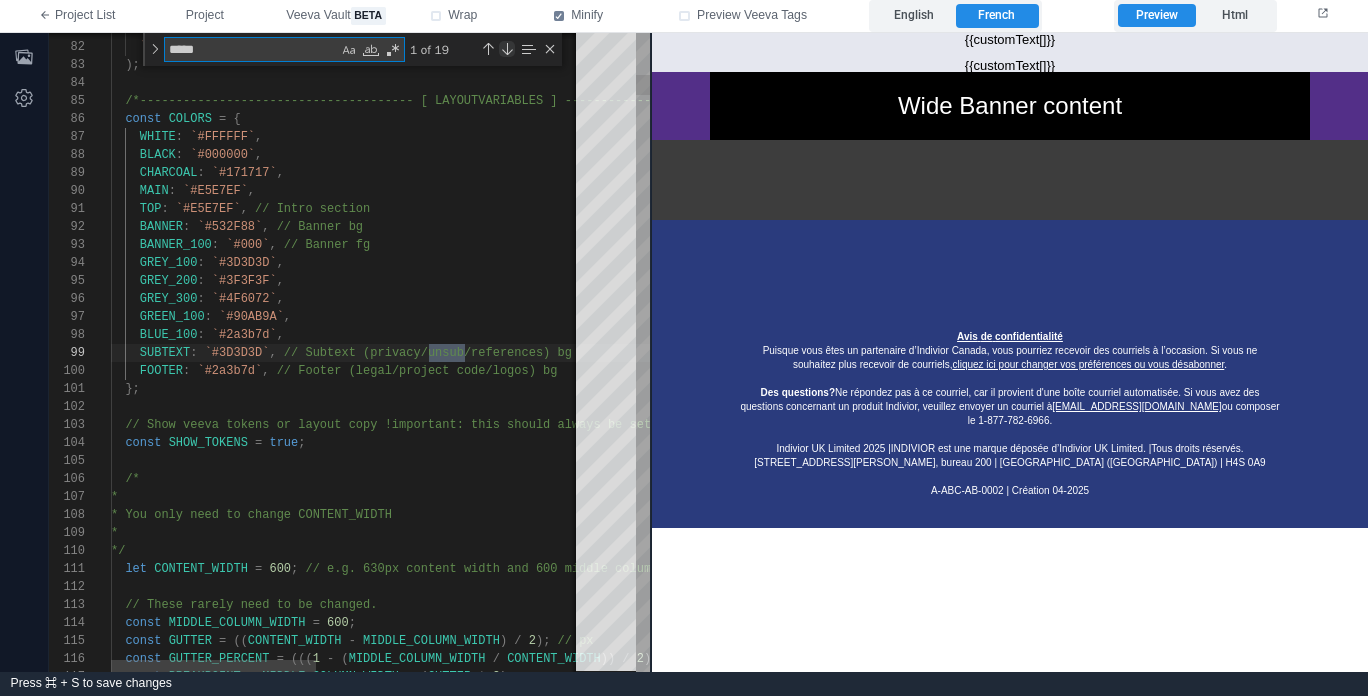 type on "*****" 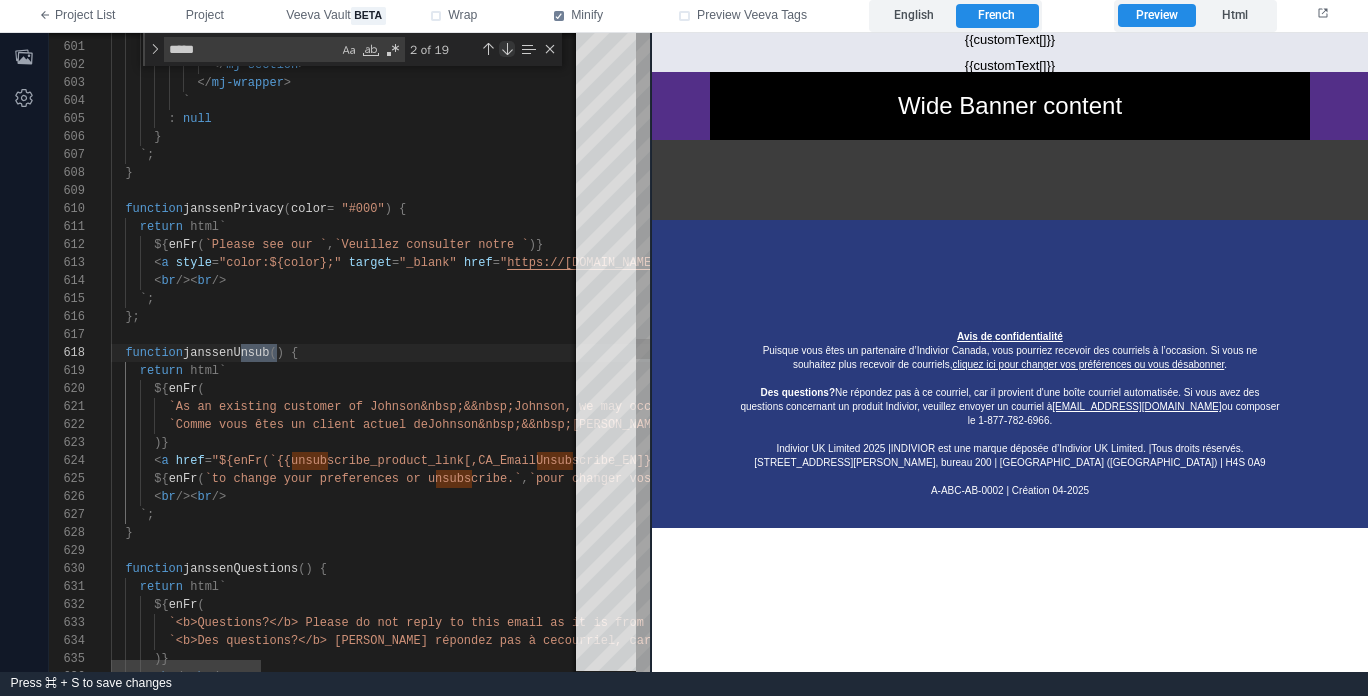 scroll, scrollTop: 180, scrollLeft: 166, axis: both 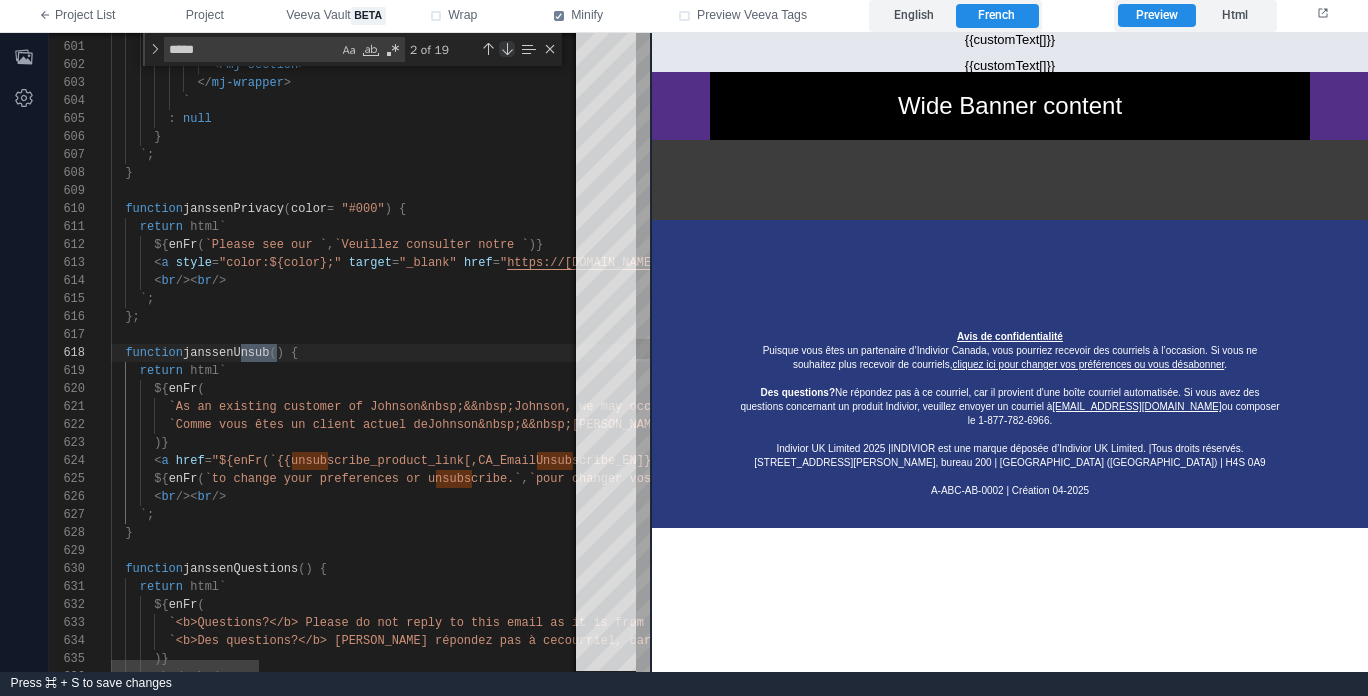 click at bounding box center [507, 49] 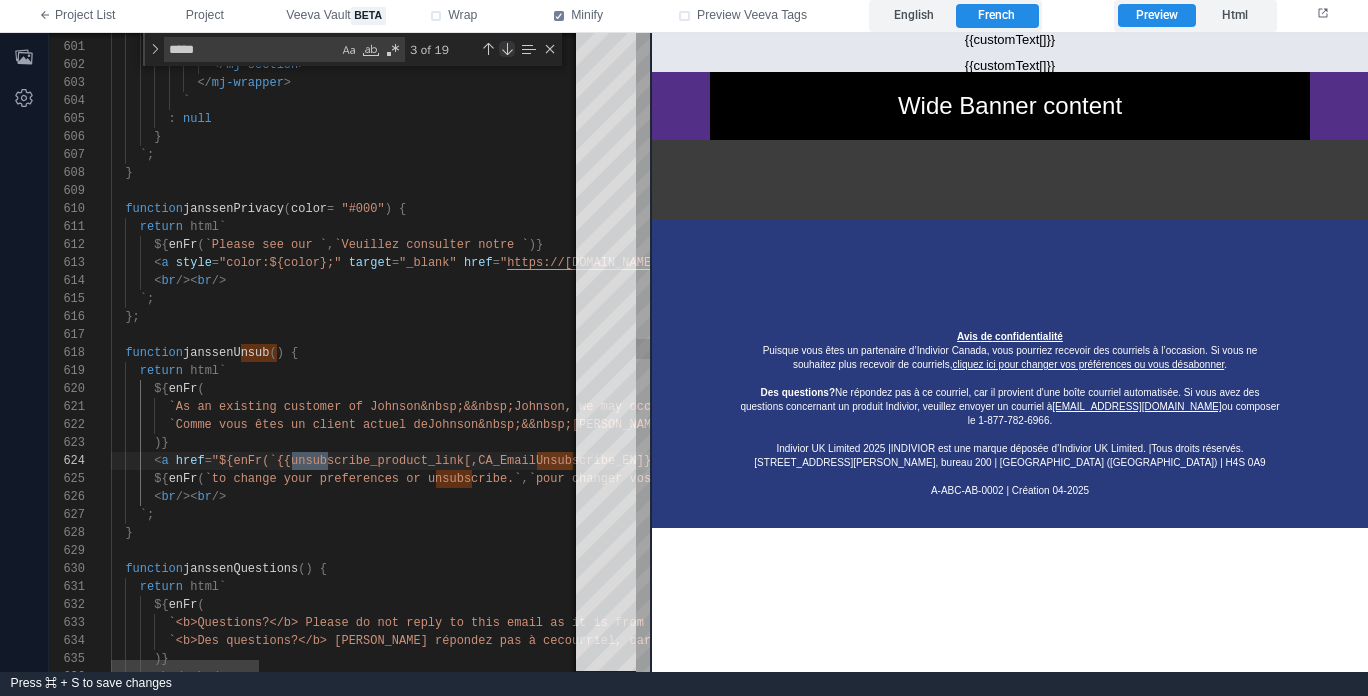 click at bounding box center [507, 49] 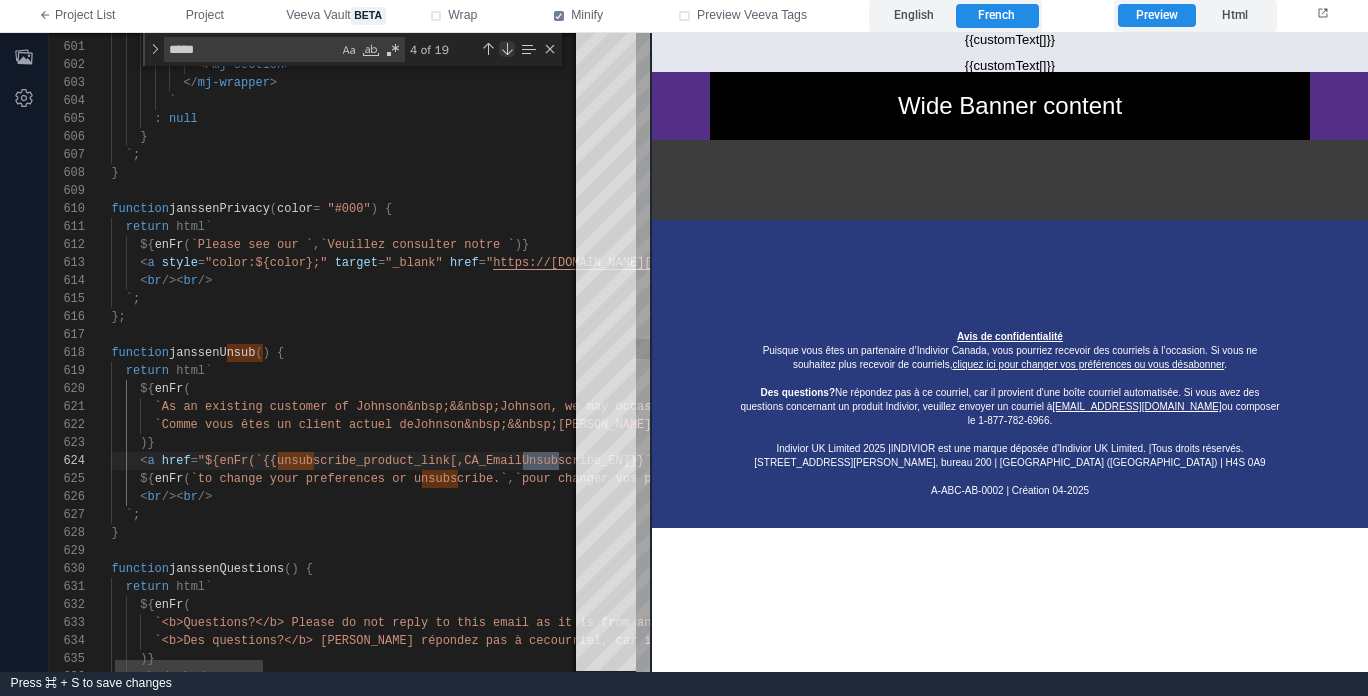 click at bounding box center (507, 49) 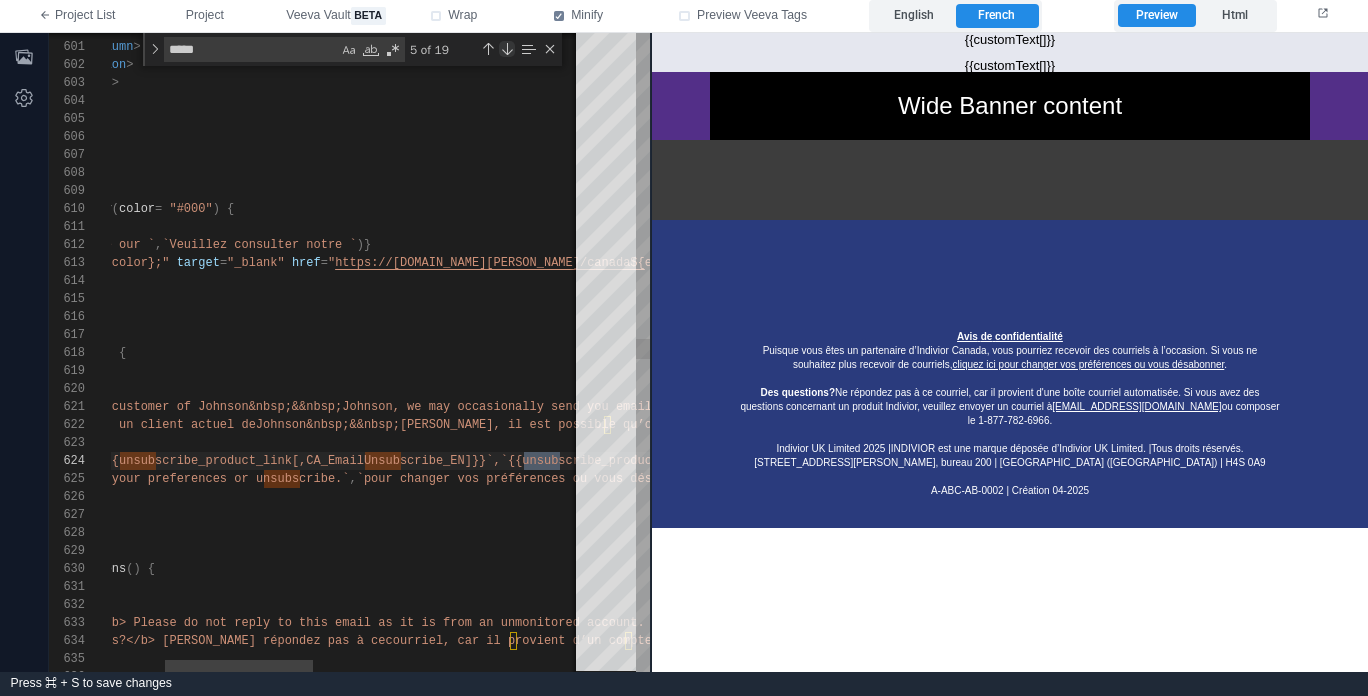 scroll, scrollTop: 180, scrollLeft: 621, axis: both 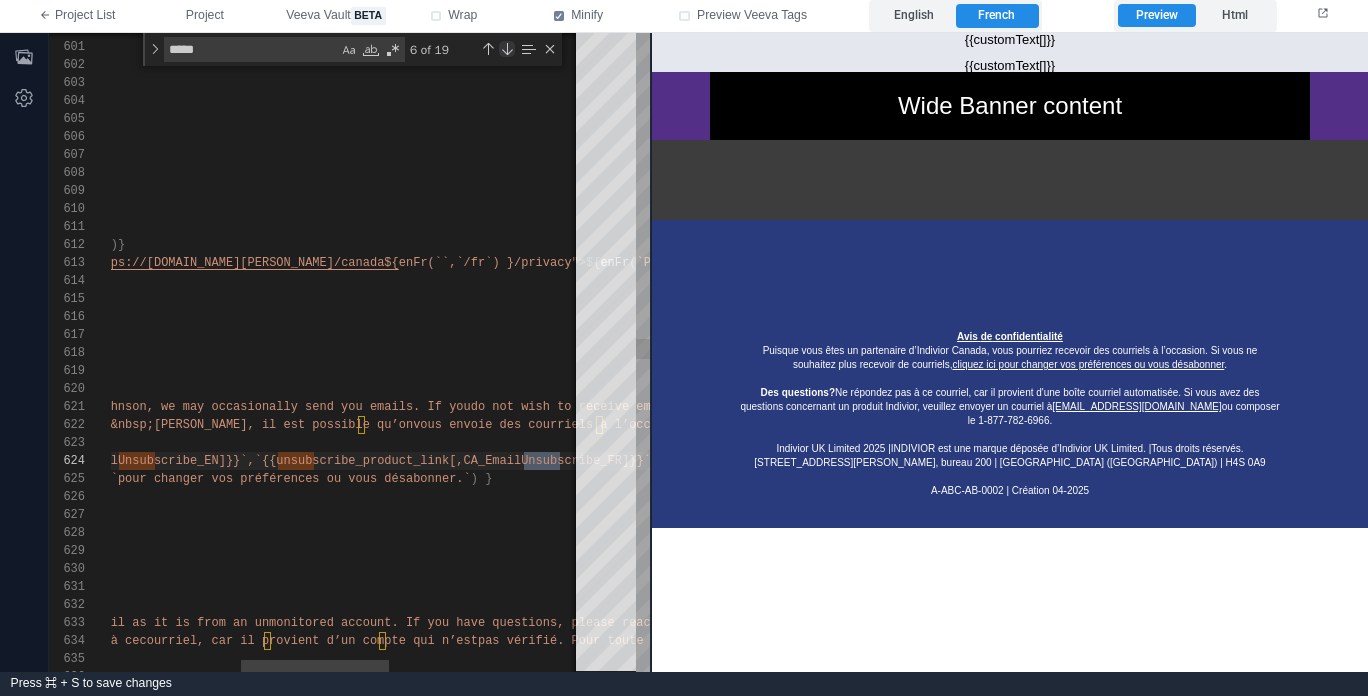click at bounding box center [507, 49] 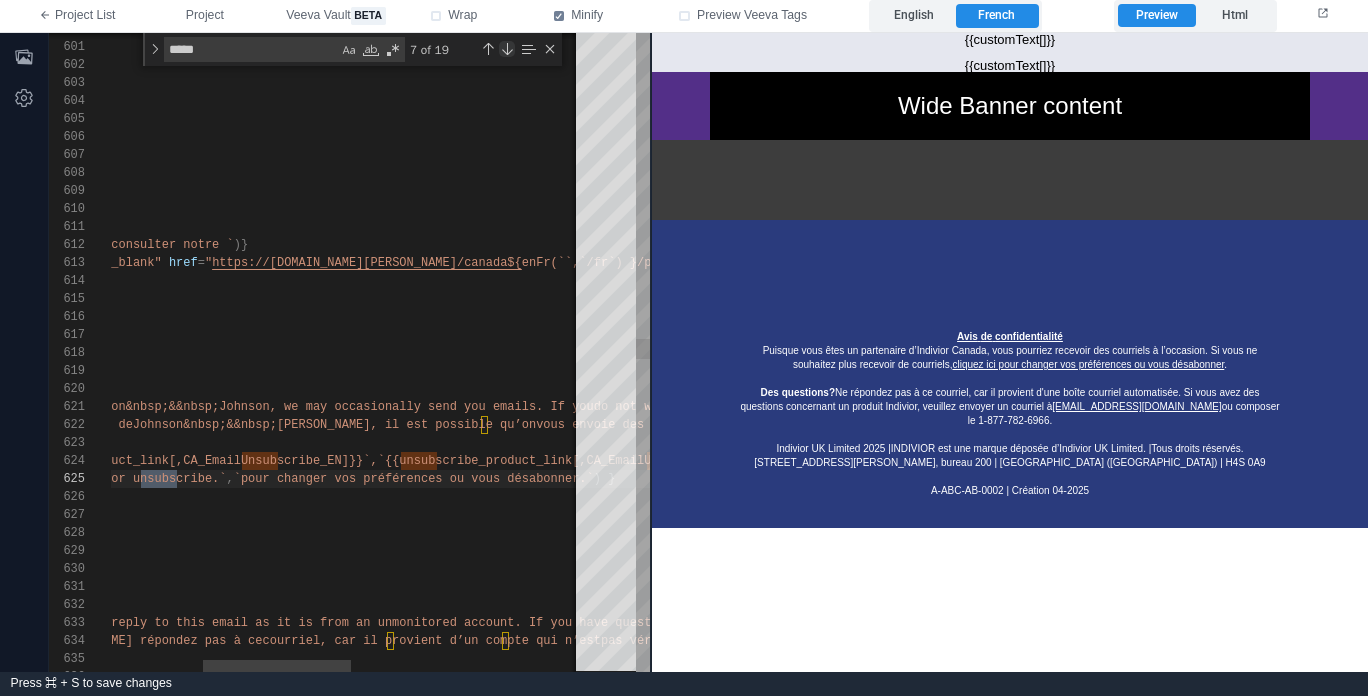 click at bounding box center [507, 49] 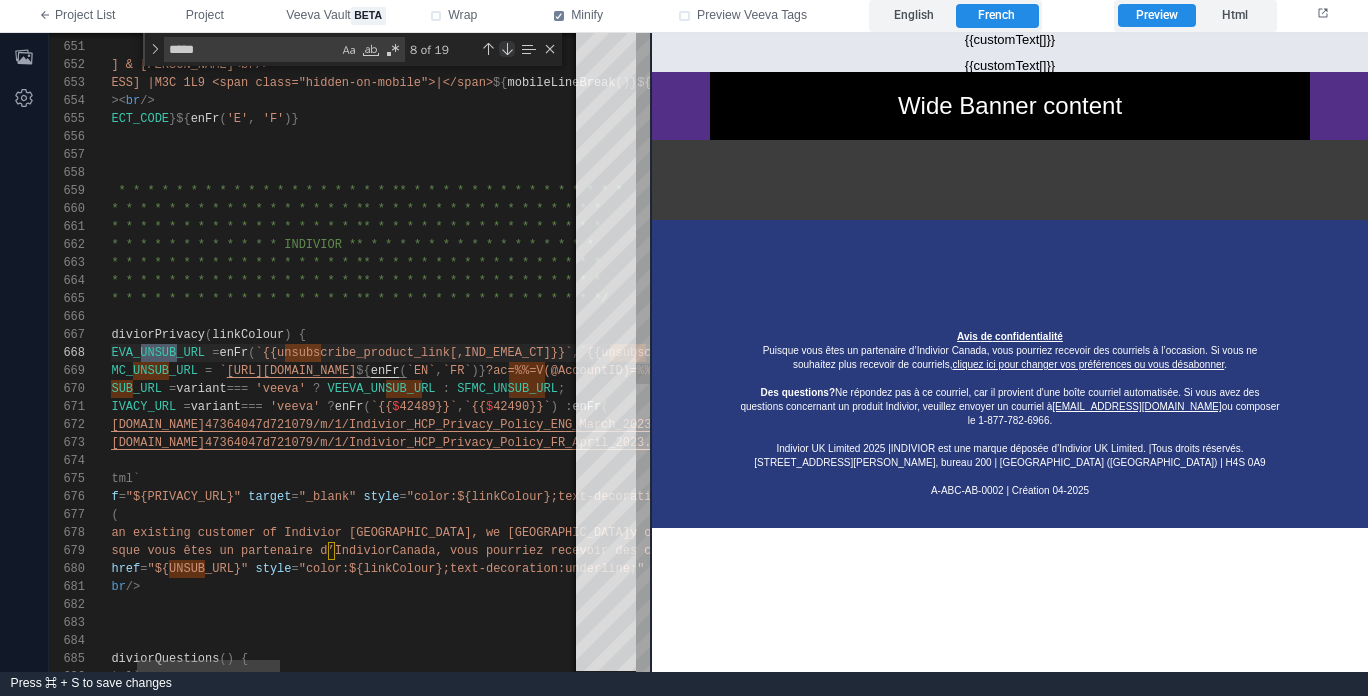scroll, scrollTop: 180, scrollLeft: 152, axis: both 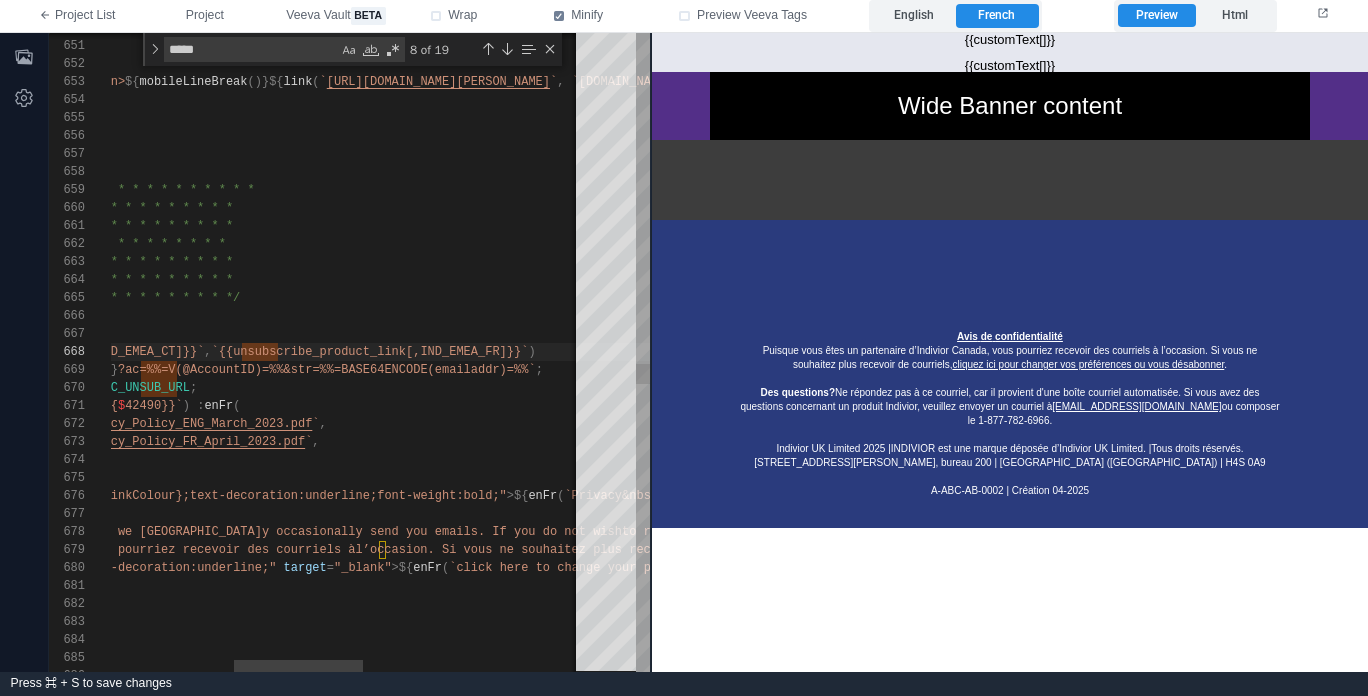 type on "**********" 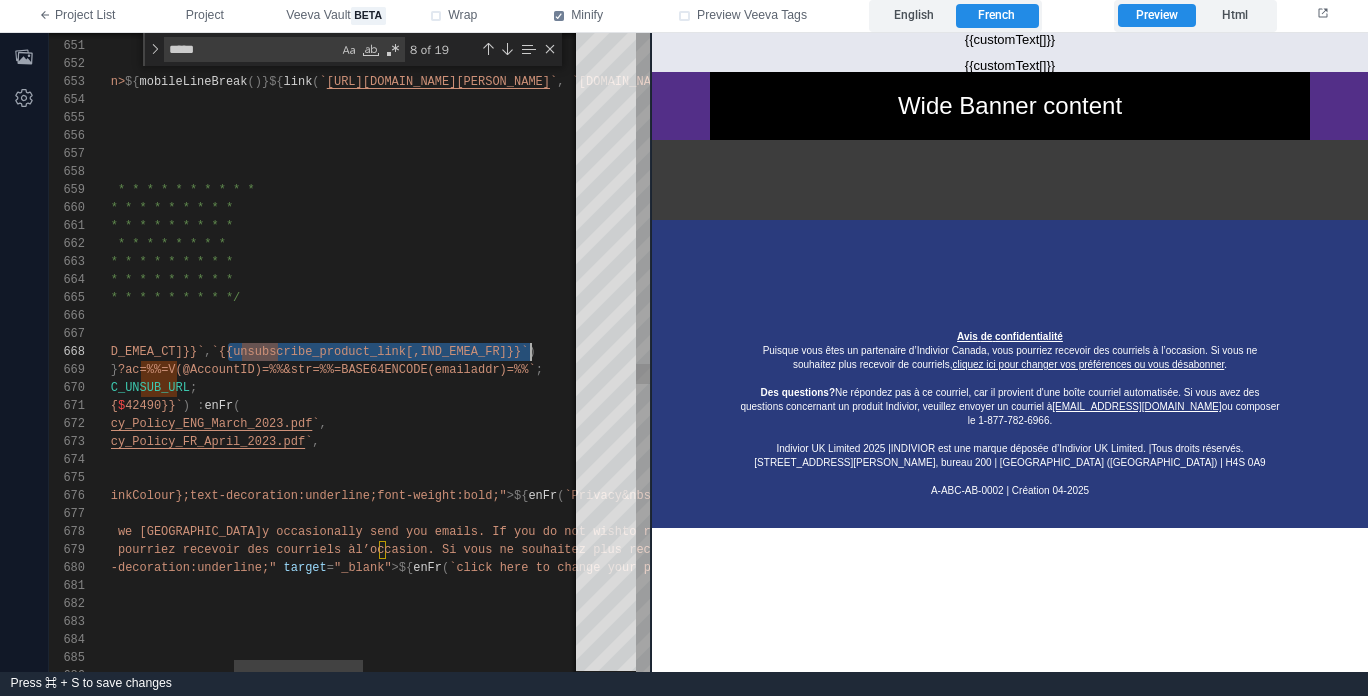 scroll, scrollTop: 126, scrollLeft: 874, axis: both 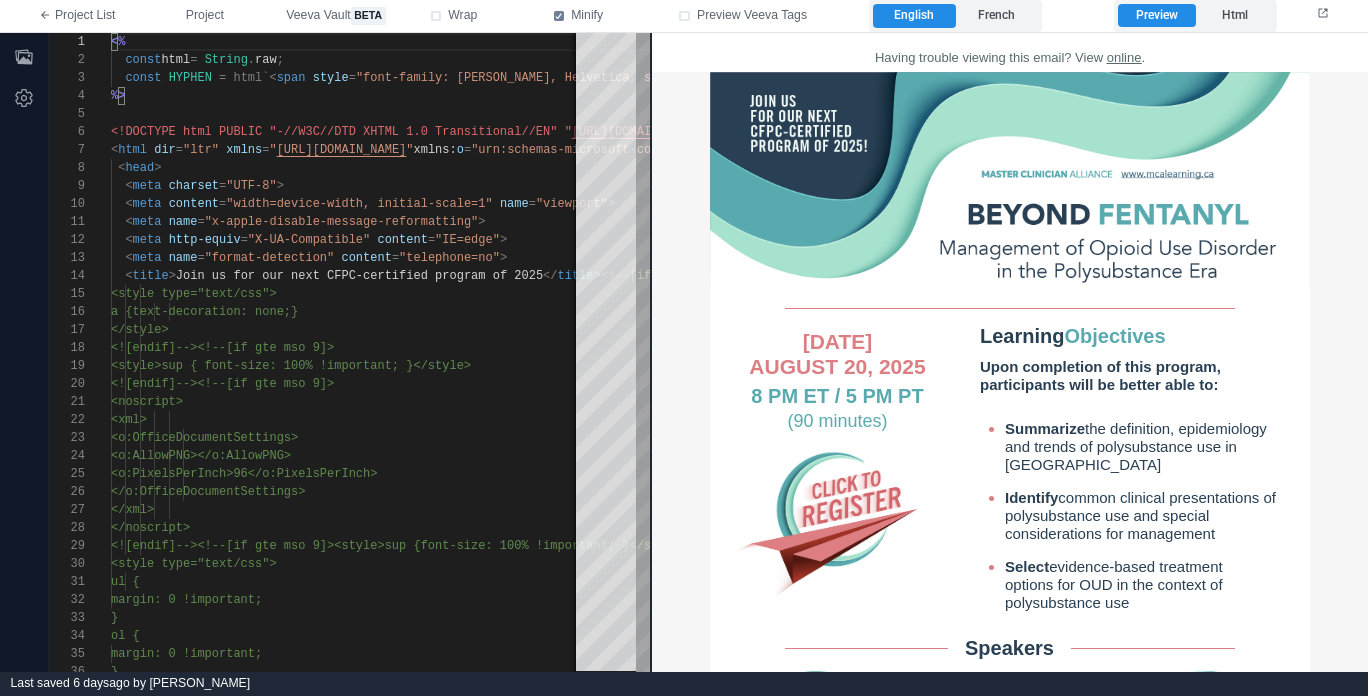 click at bounding box center [824, 526] 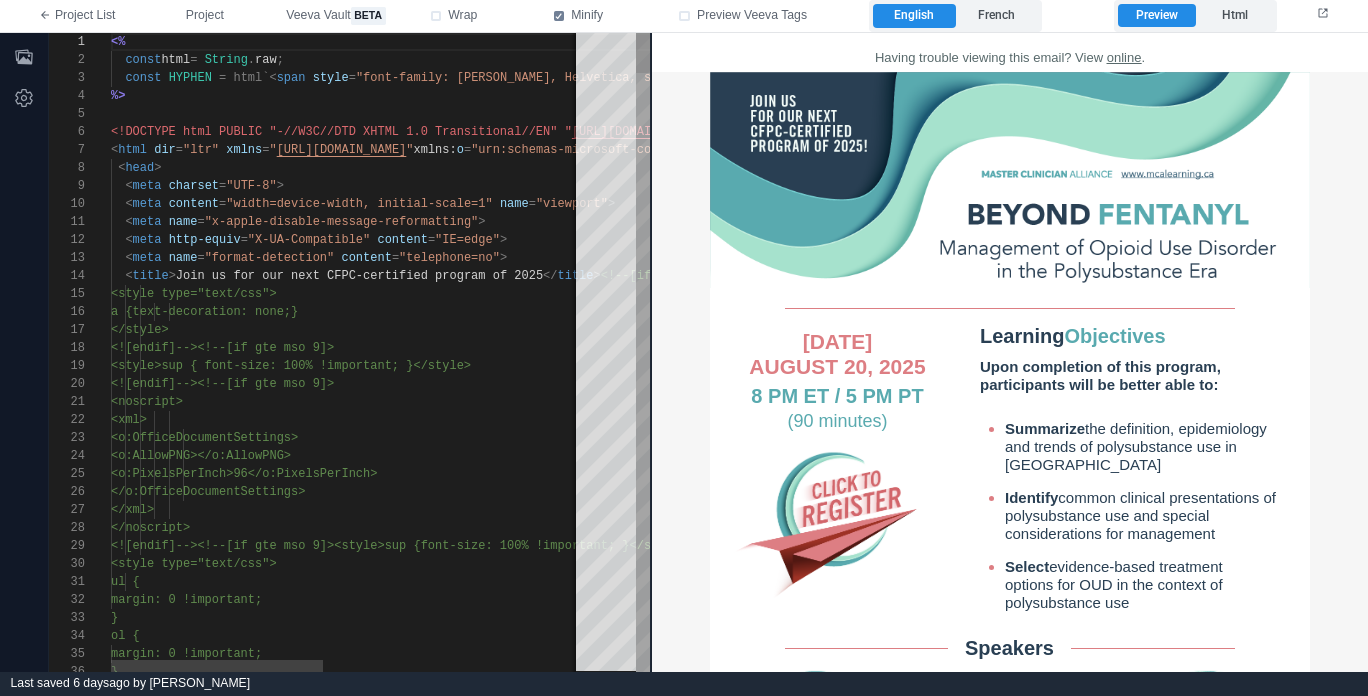 type on "**********" 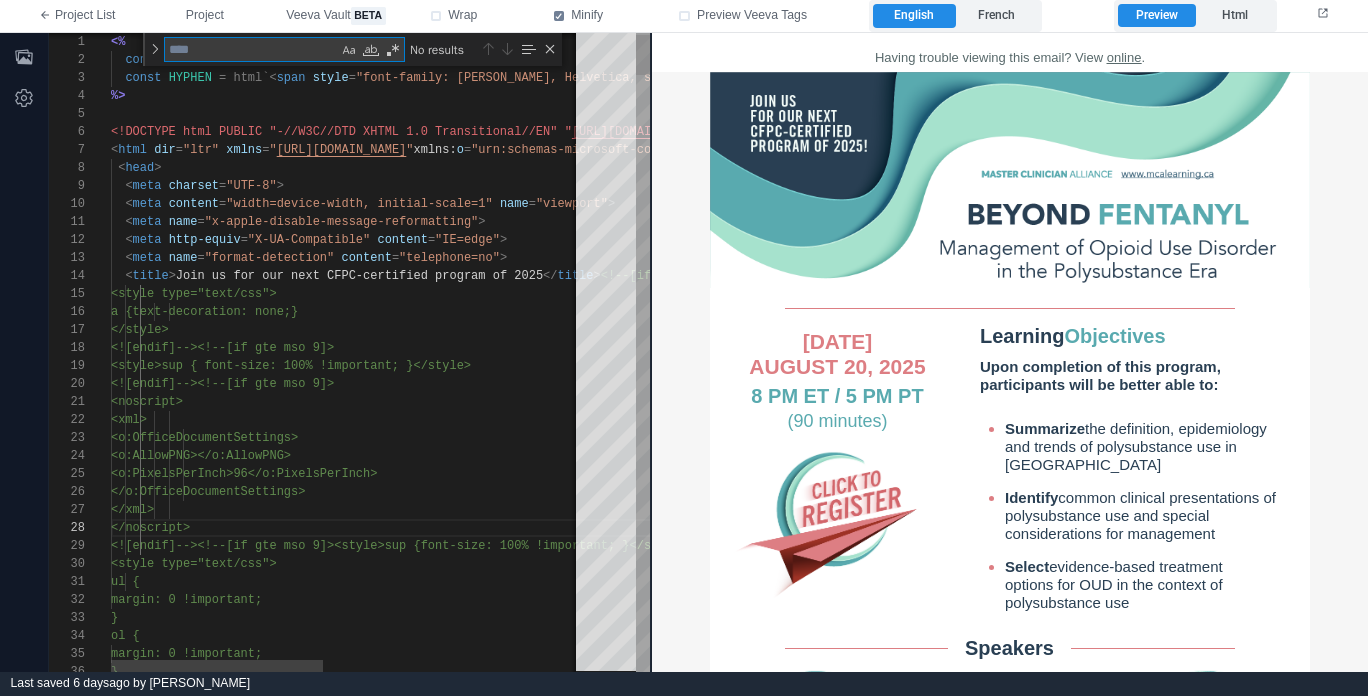 type on "*" 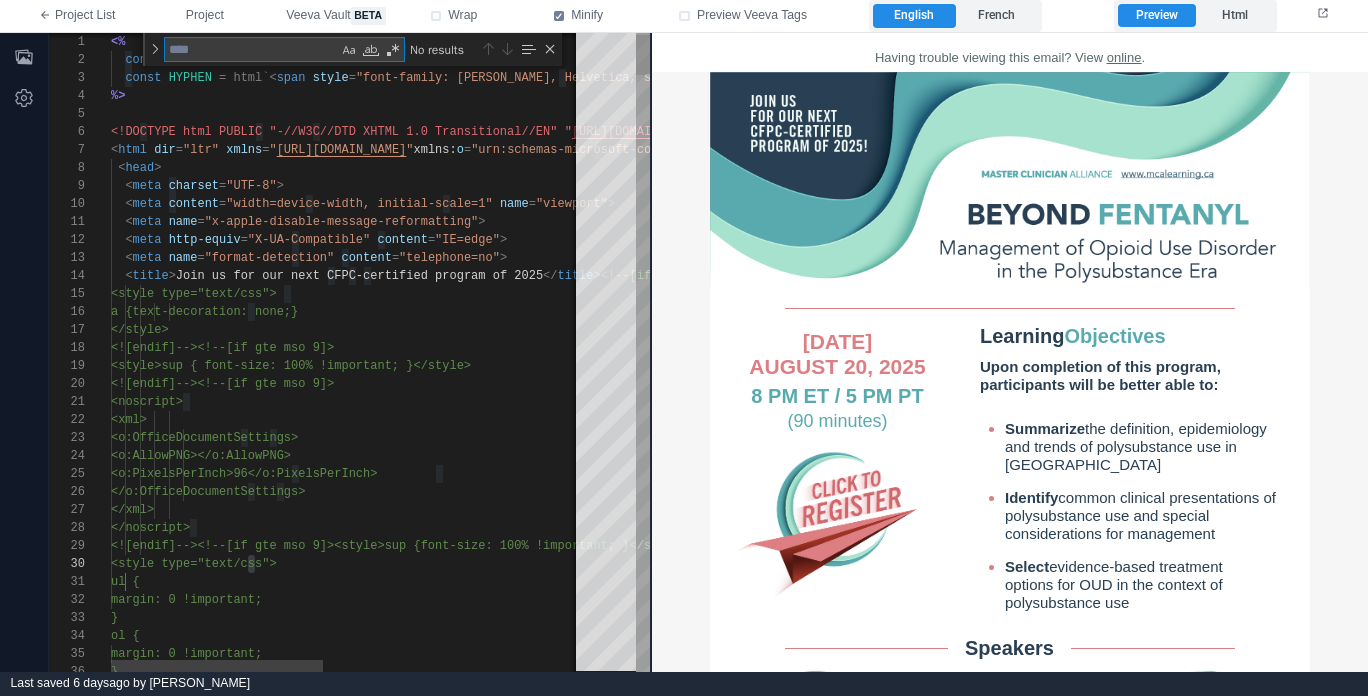 type on "*" 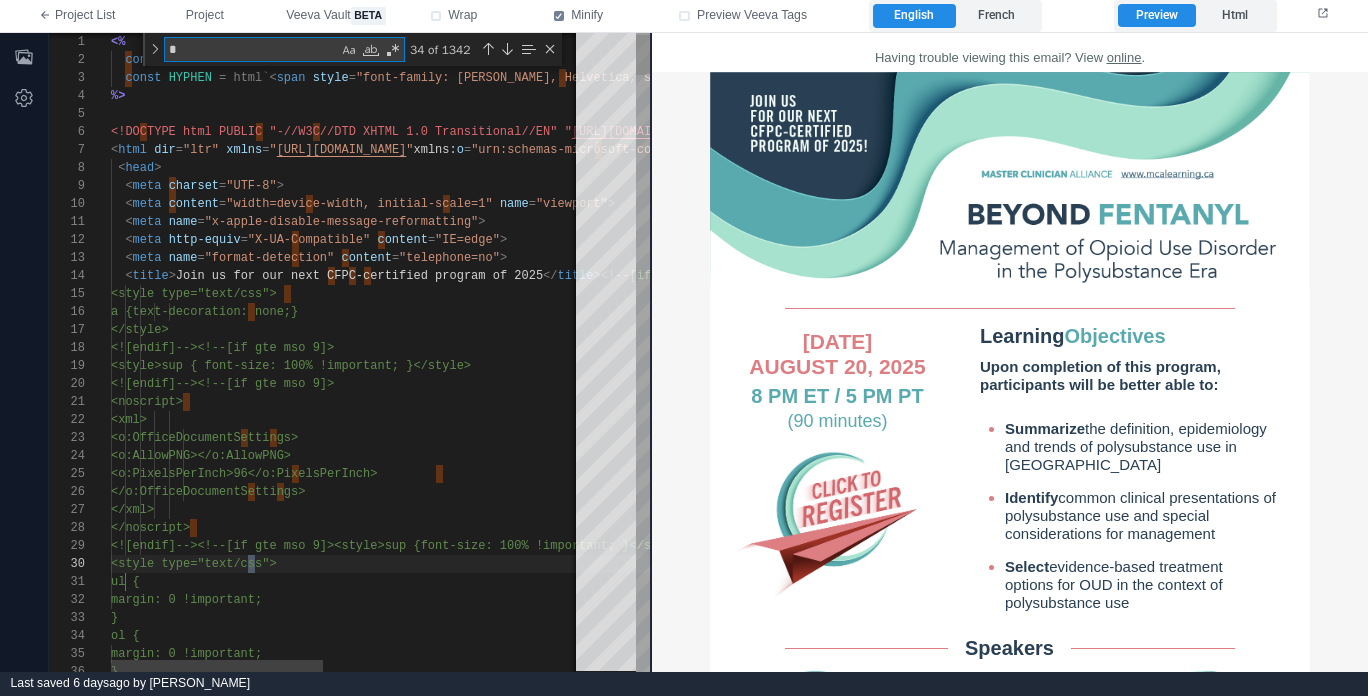 type on "**********" 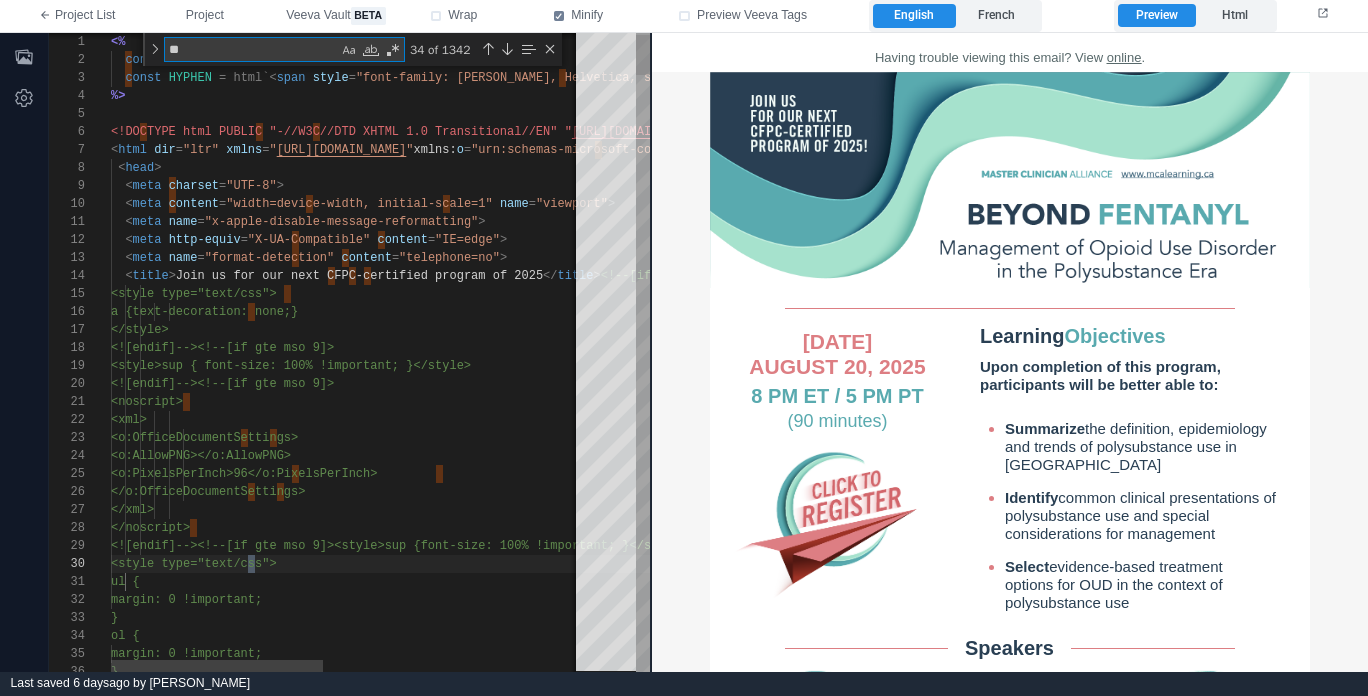 type on "***" 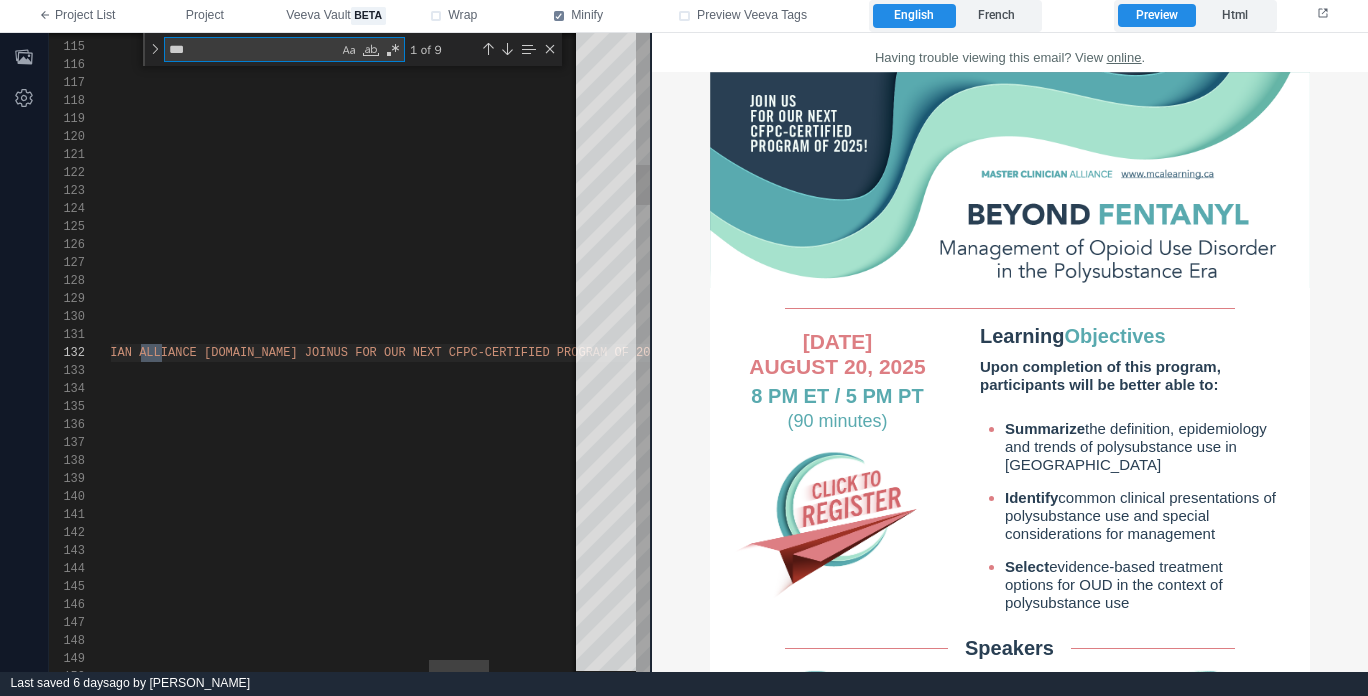 type on "**********" 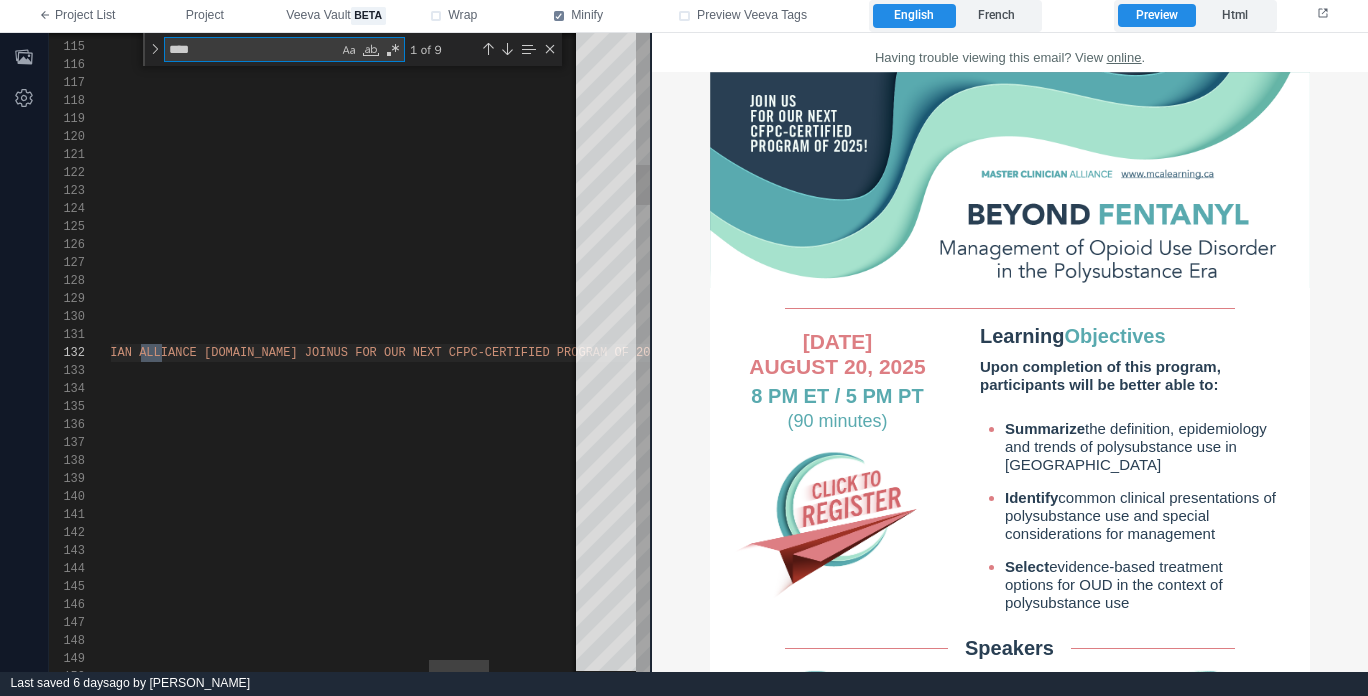 type on "**********" 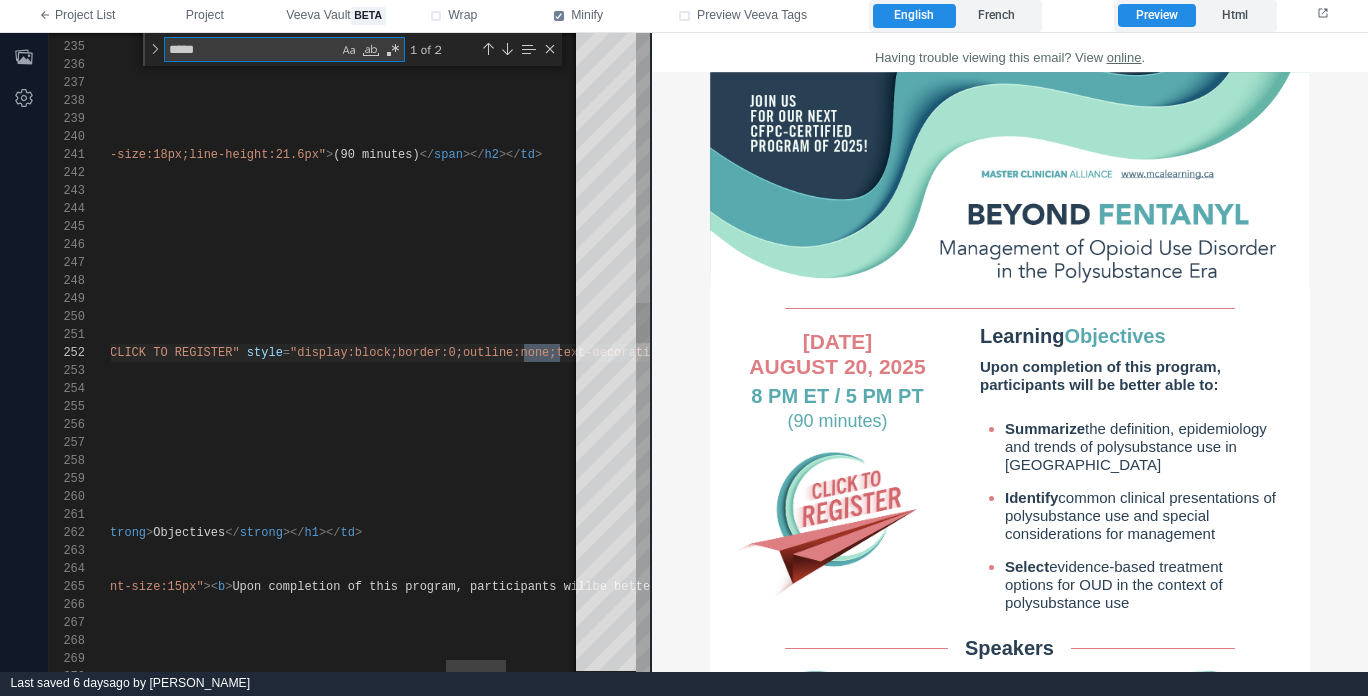 type on "**********" 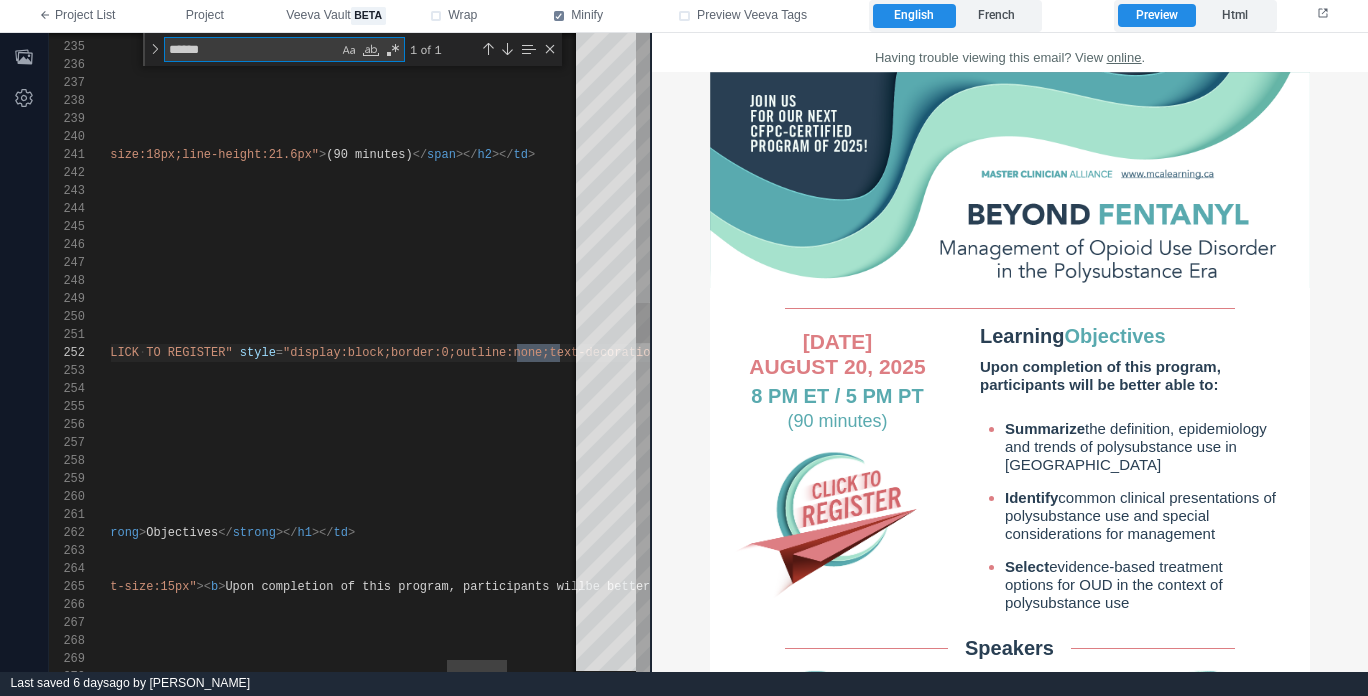 type on "**********" 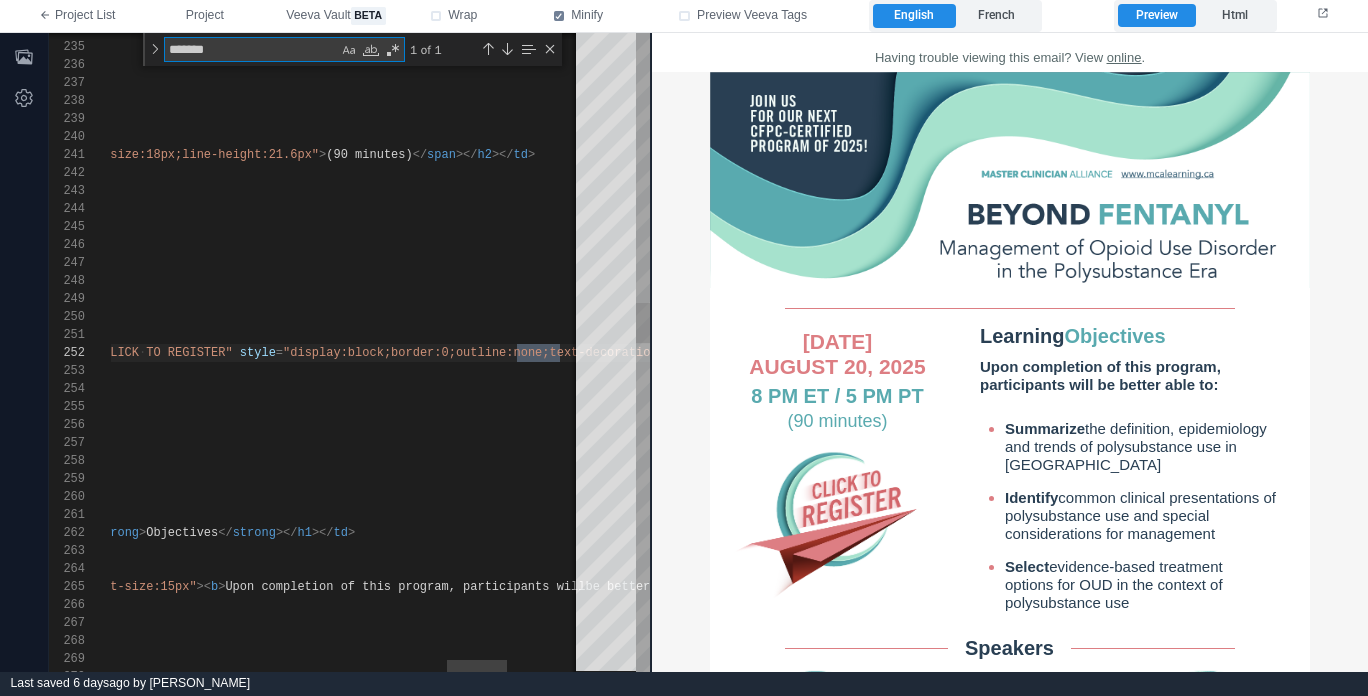 type on "********" 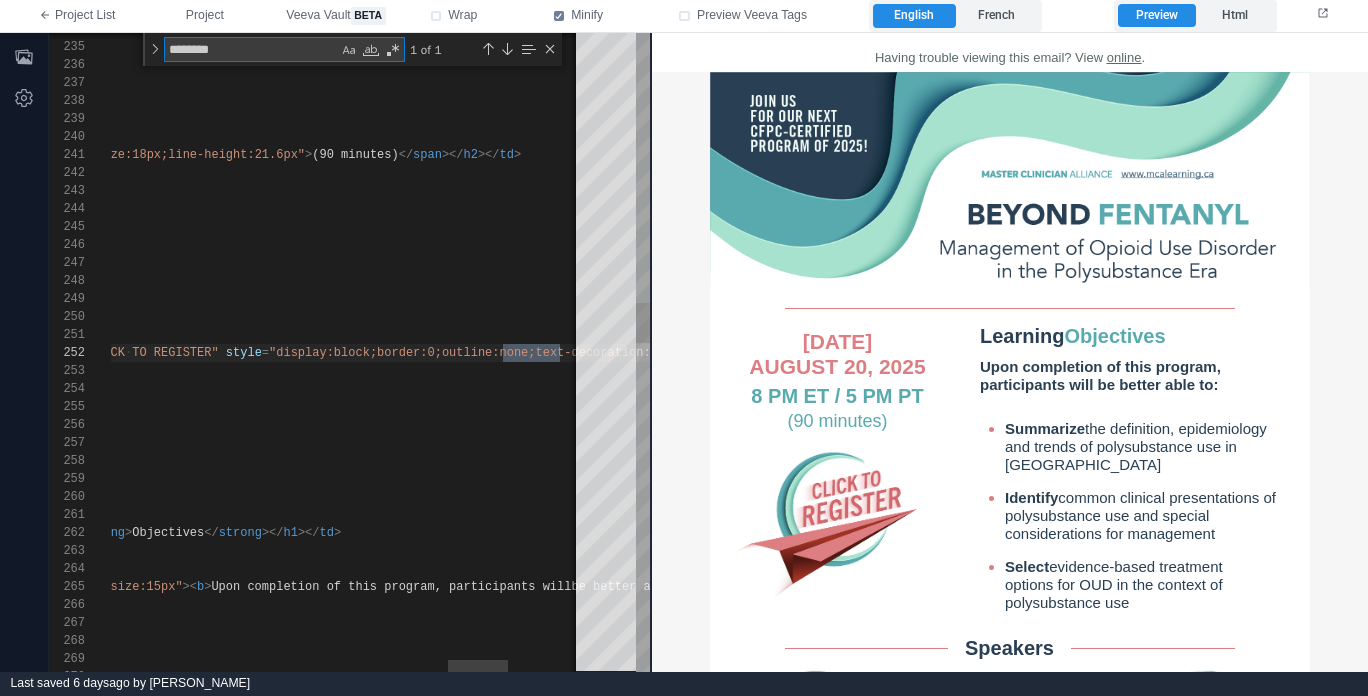 type on "**********" 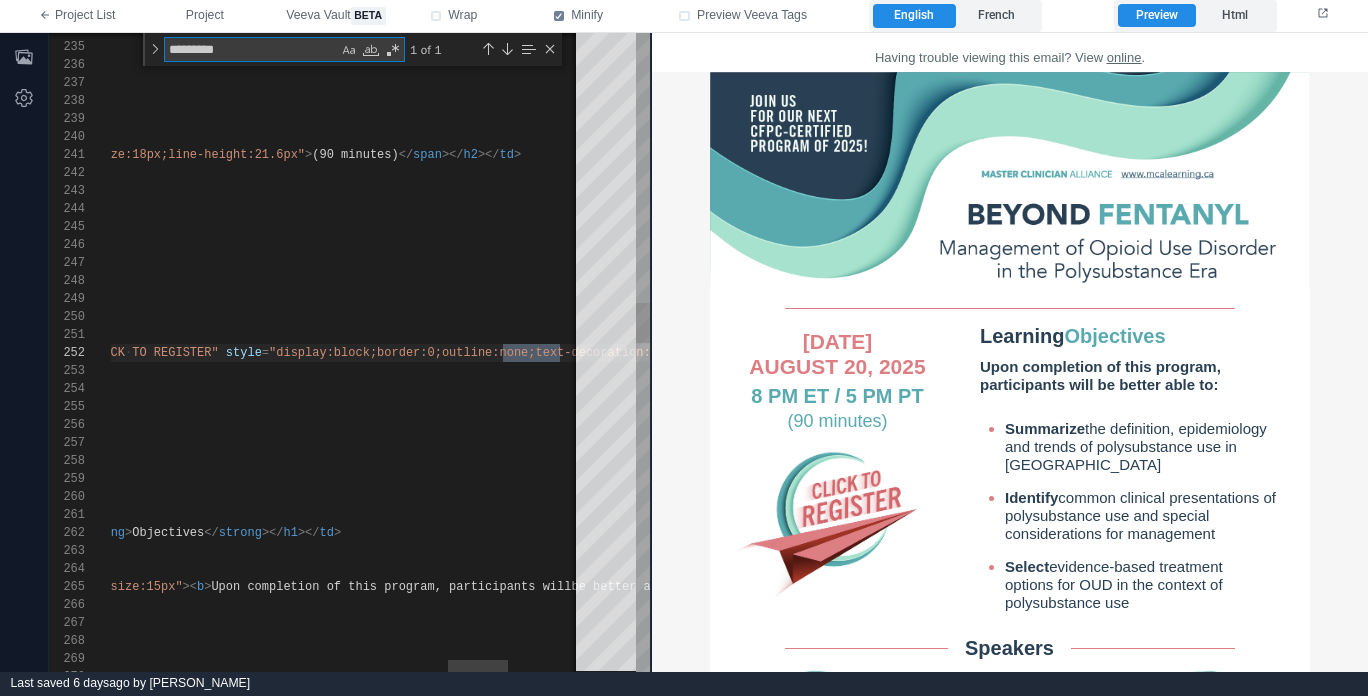 scroll, scrollTop: 108, scrollLeft: 3122, axis: both 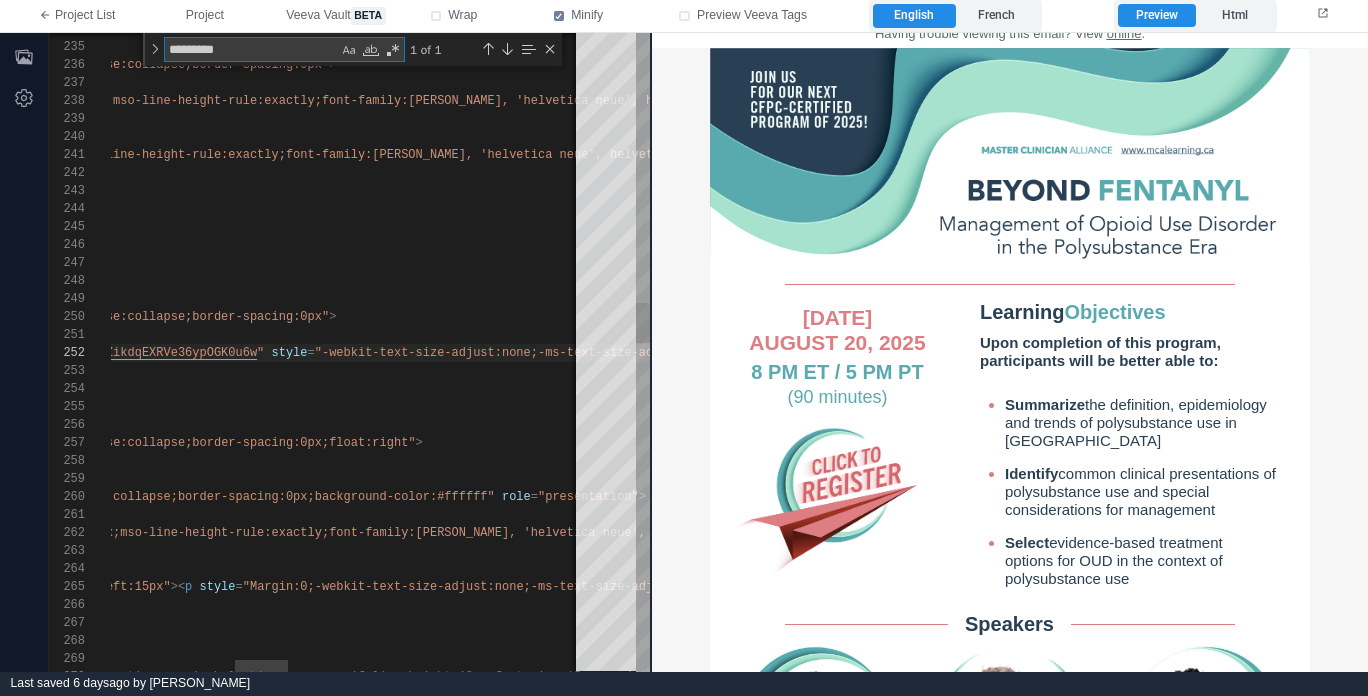 type on "********" 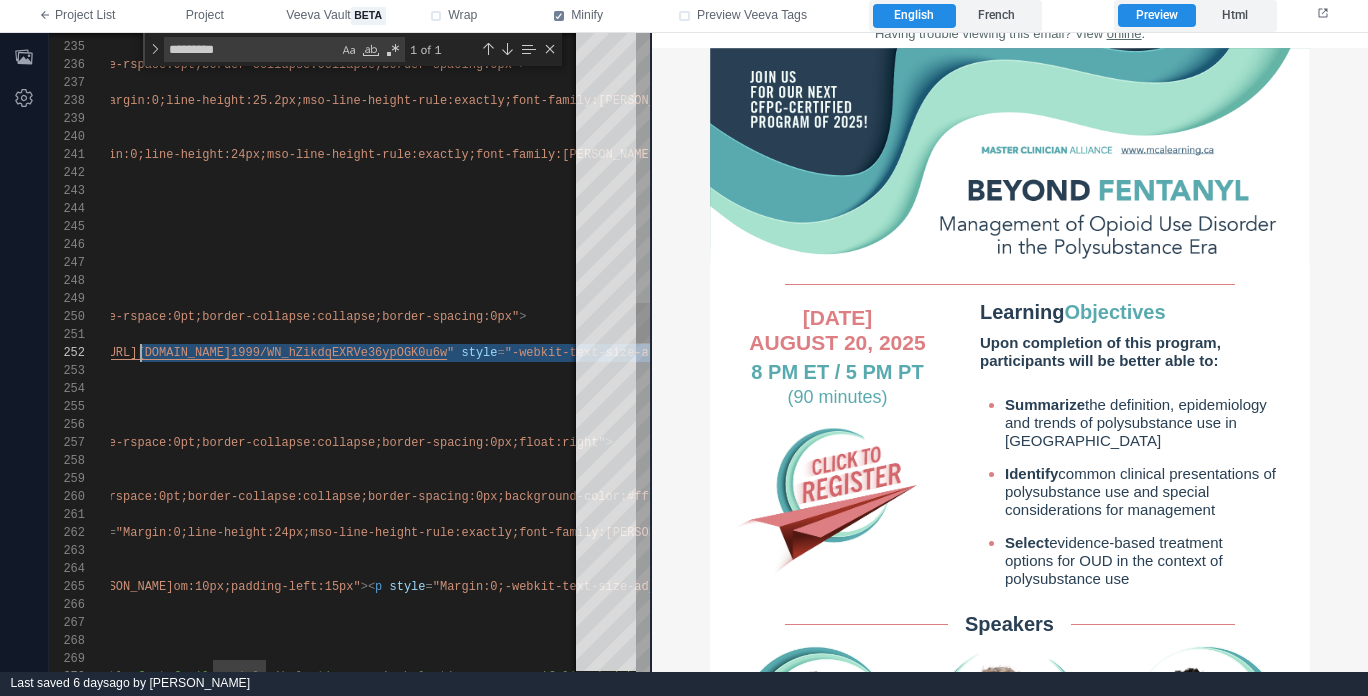 scroll, scrollTop: 18, scrollLeft: 911, axis: both 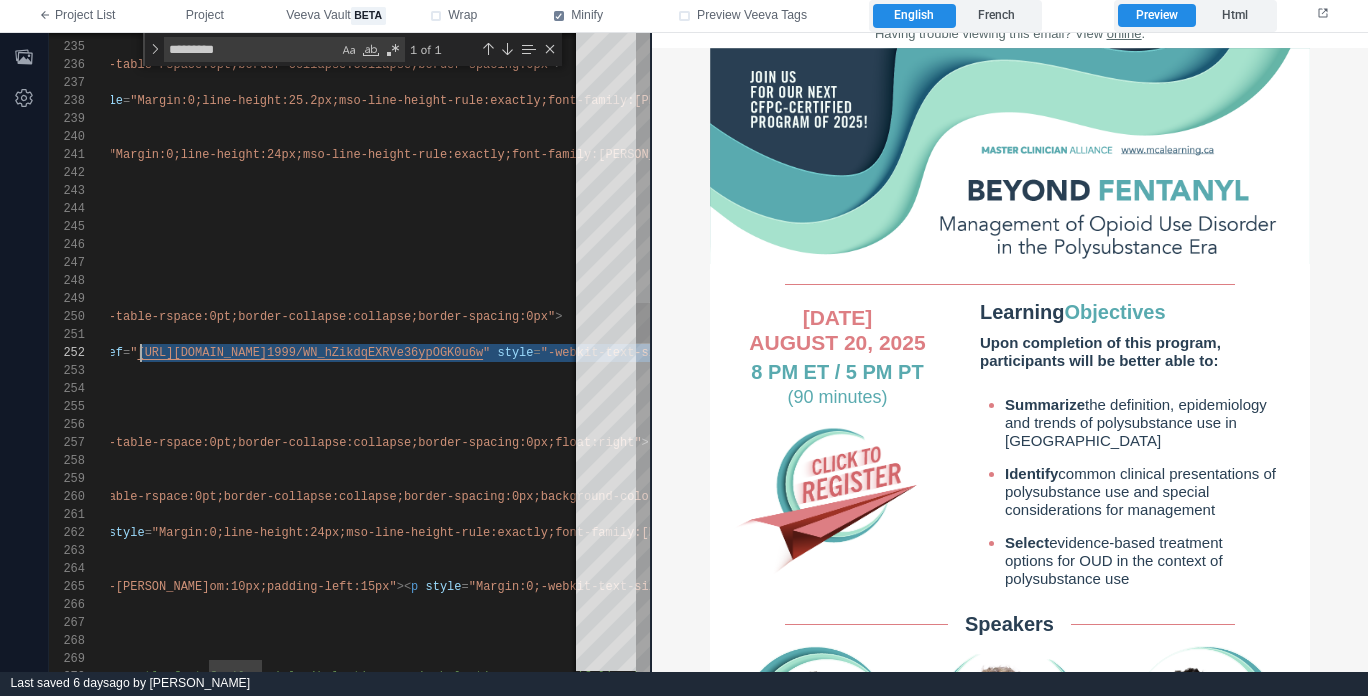 paste 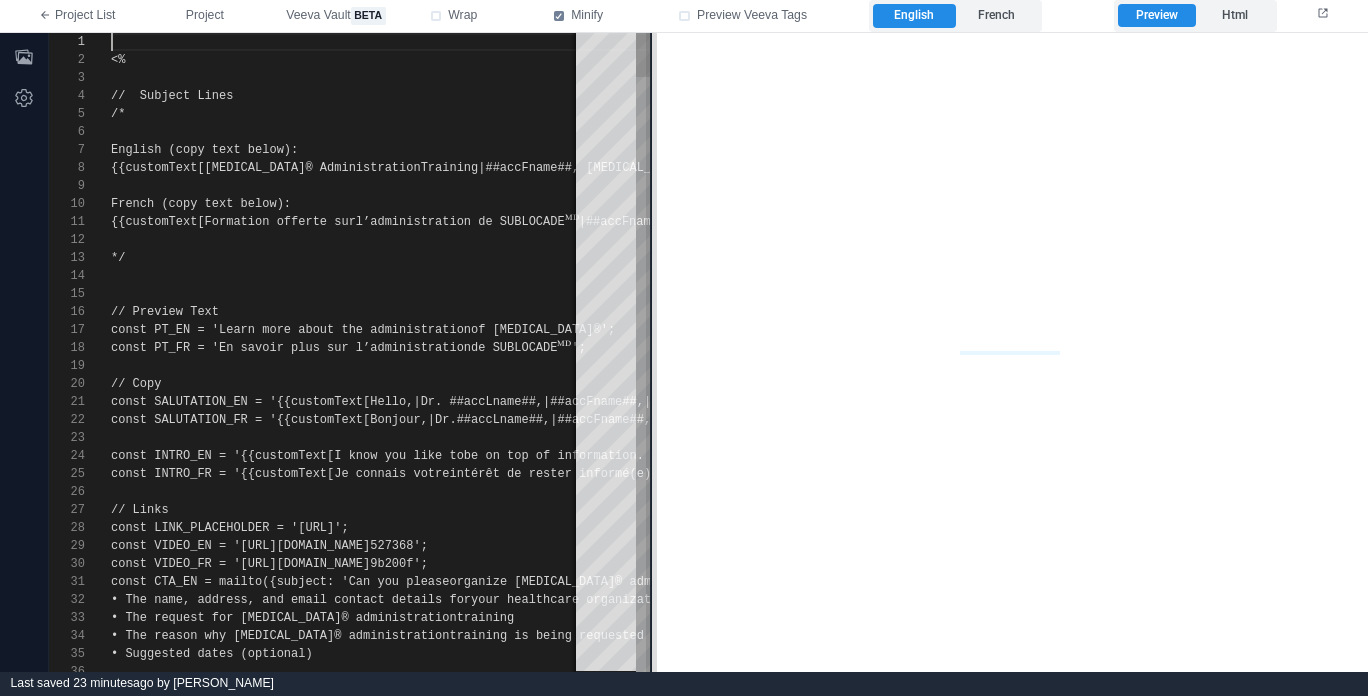 scroll, scrollTop: 0, scrollLeft: 0, axis: both 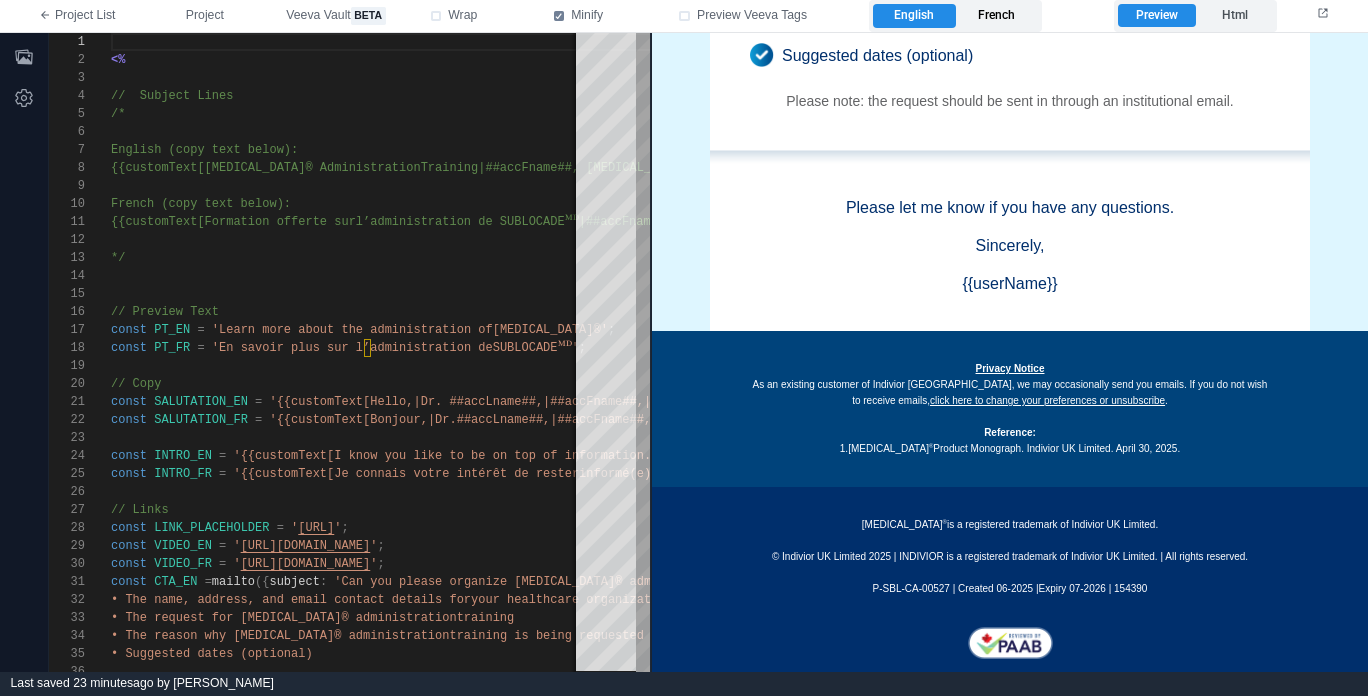 drag, startPoint x: 1000, startPoint y: 12, endPoint x: 374, endPoint y: 38, distance: 626.53973 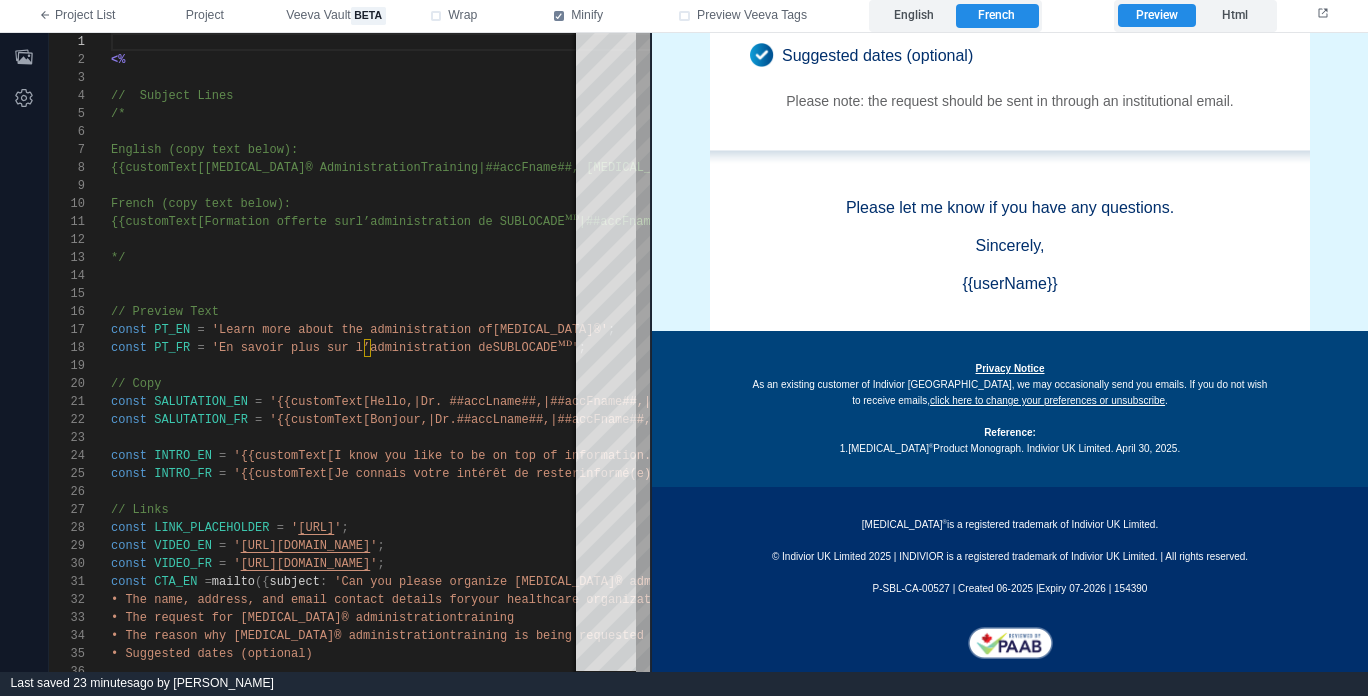 scroll, scrollTop: 1633, scrollLeft: 0, axis: vertical 